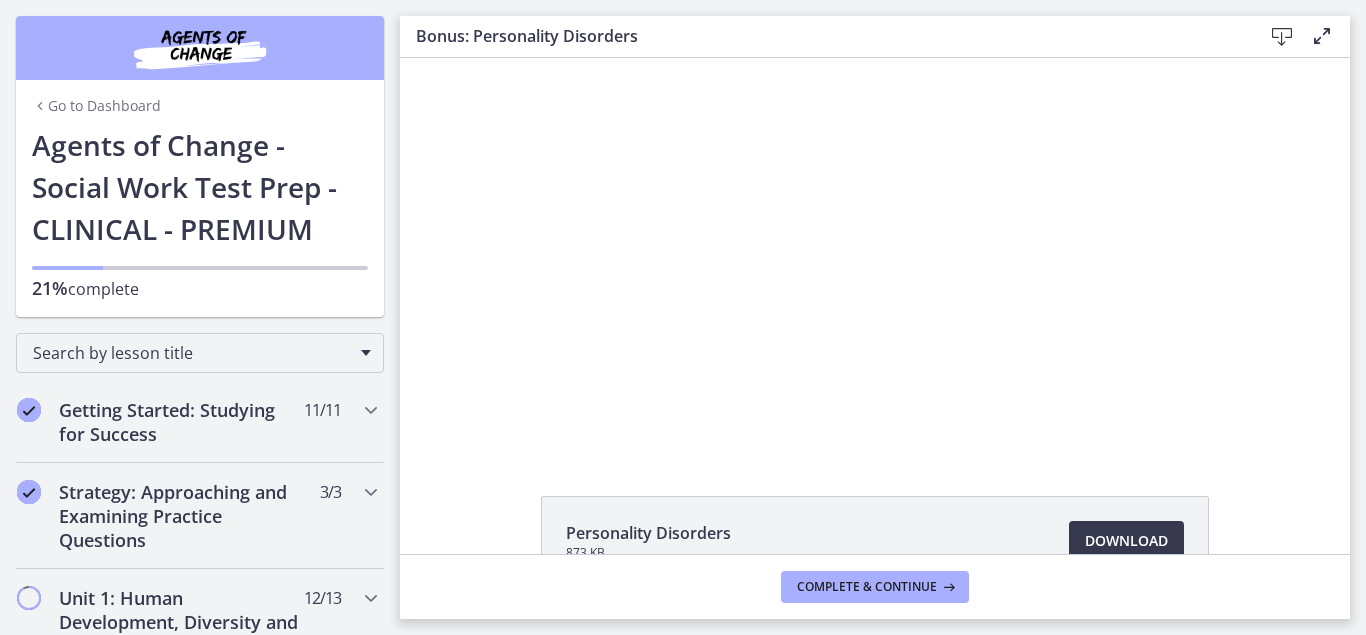 click on "Video
·  17 min" at bounding box center (220, 1777) 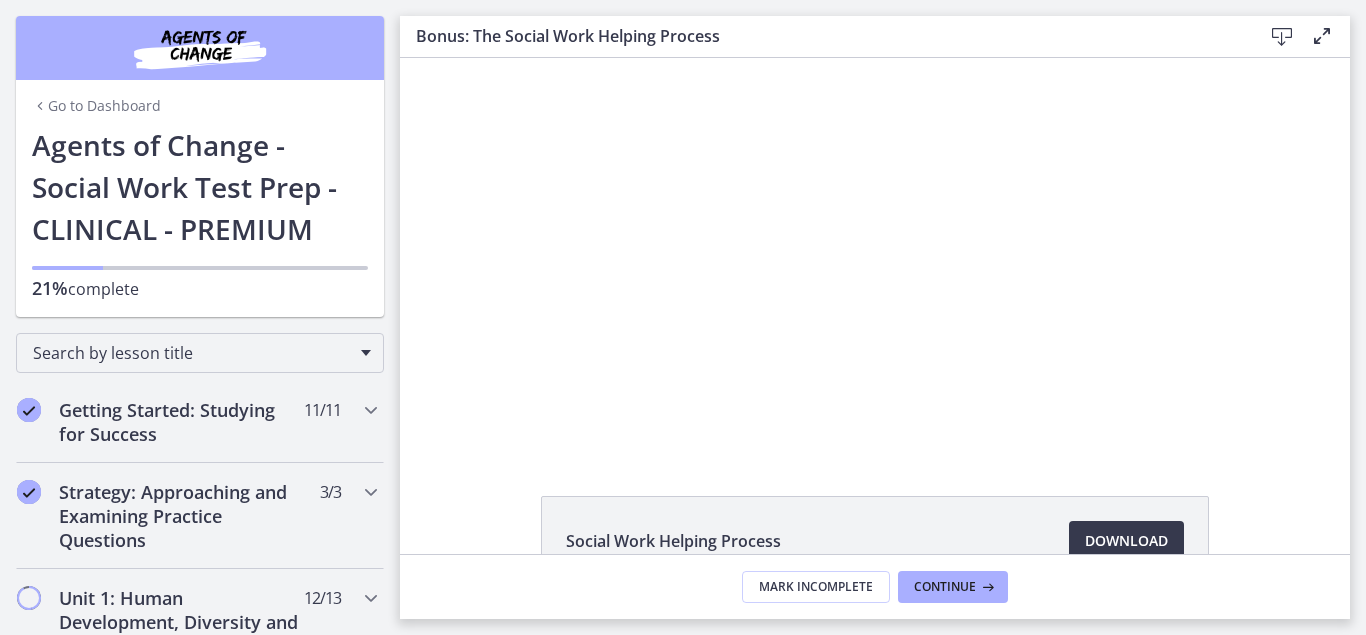 scroll, scrollTop: 1584, scrollLeft: 0, axis: vertical 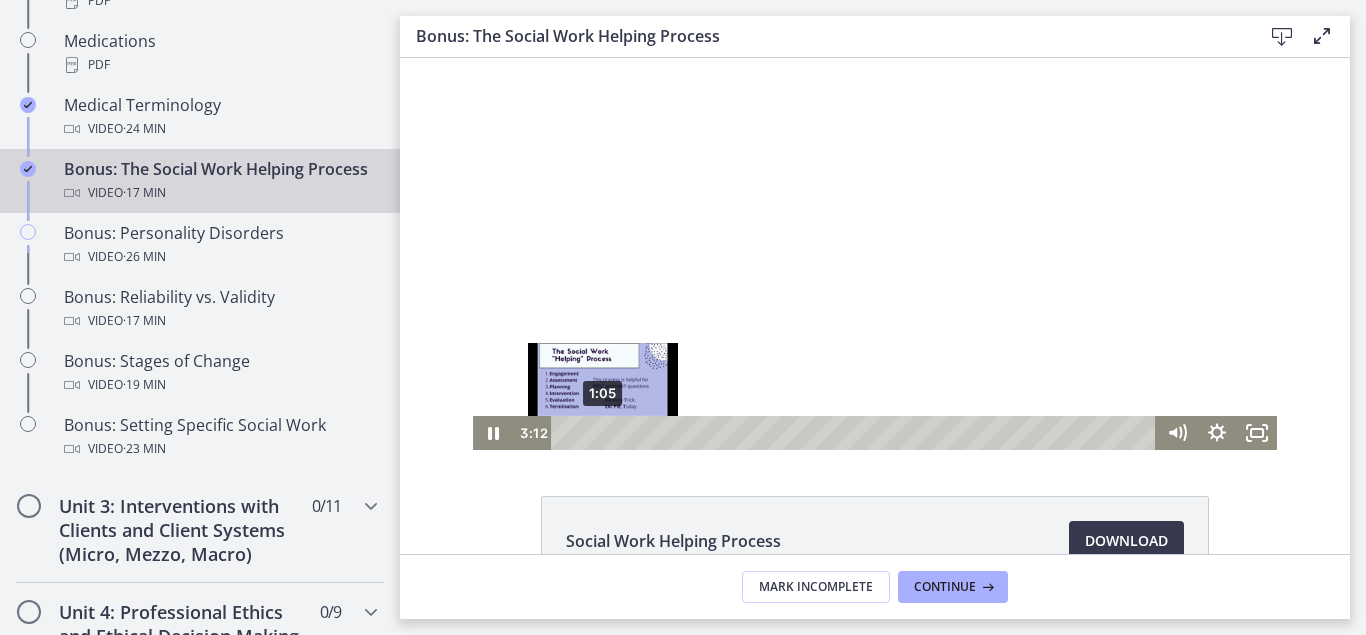click on "1:05" at bounding box center (856, 433) 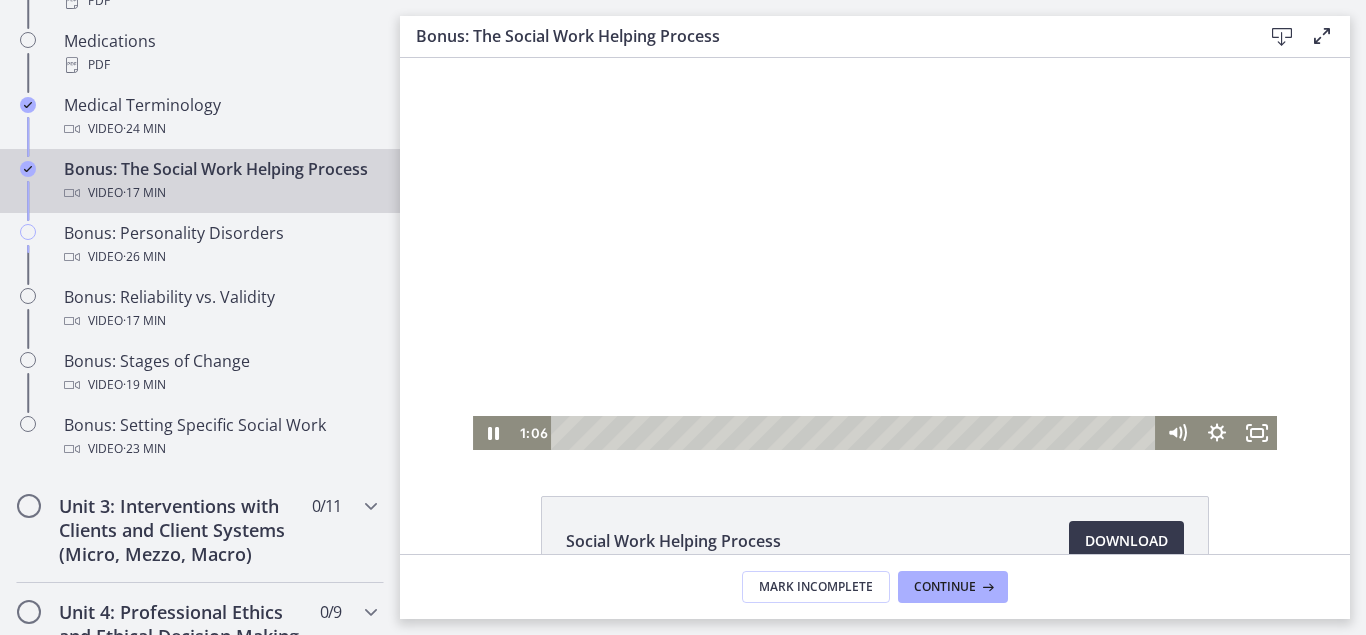 click at bounding box center [875, 254] 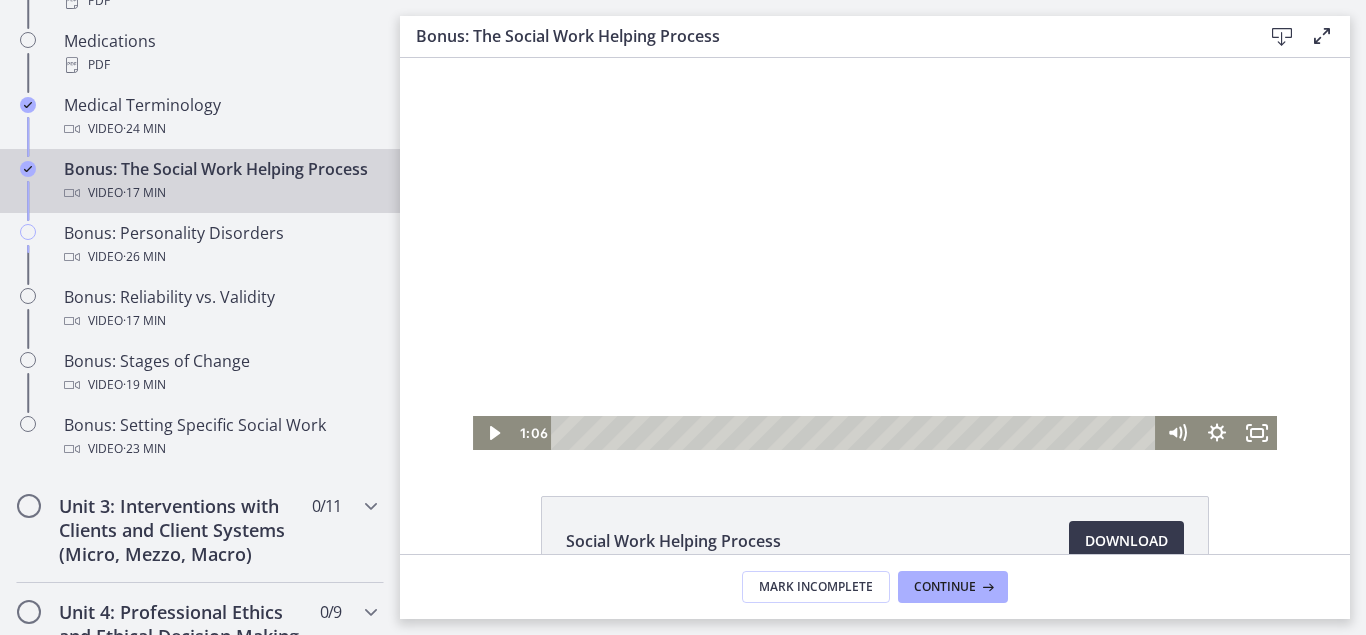 drag, startPoint x: 681, startPoint y: 336, endPoint x: 646, endPoint y: 337, distance: 35.014282 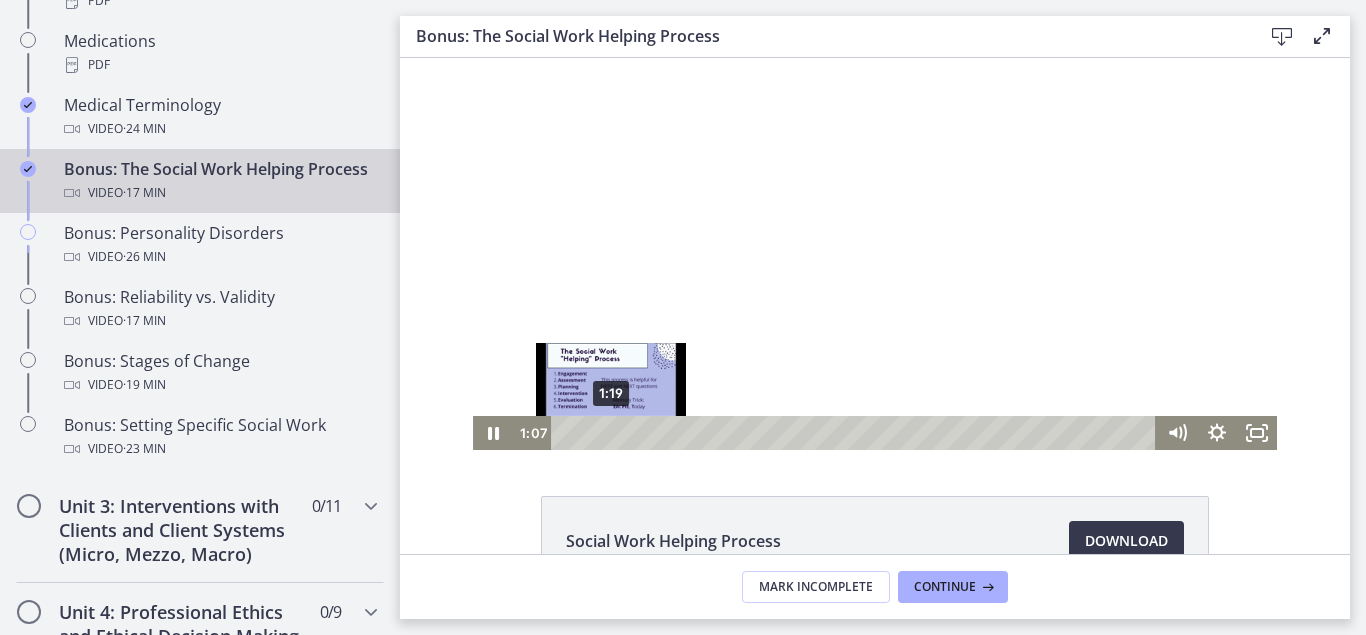 click on "1:19" at bounding box center [856, 433] 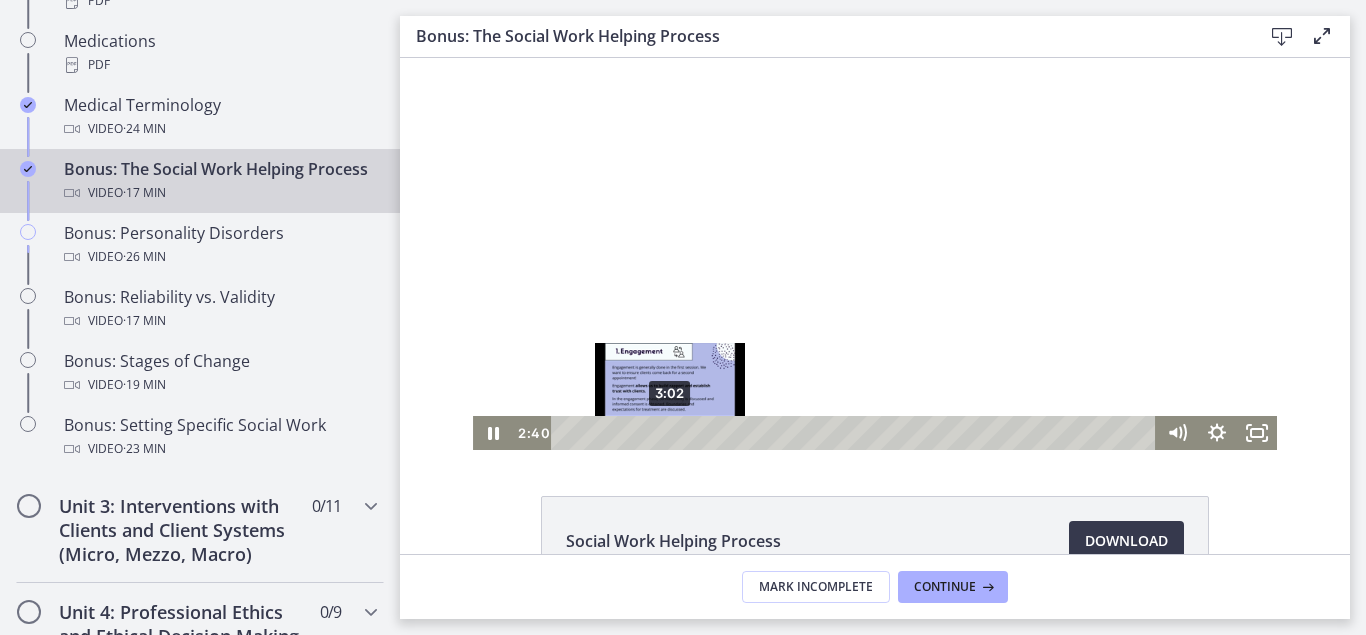 click on "3:02" at bounding box center (856, 433) 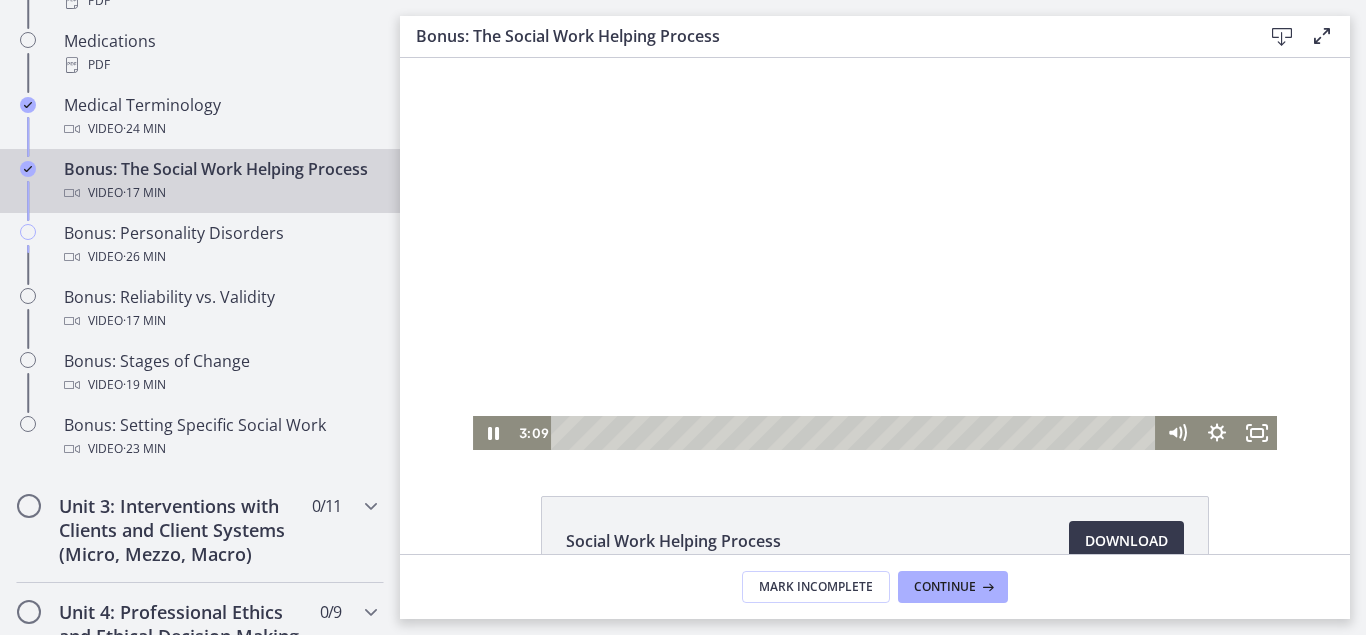 click at bounding box center (875, 254) 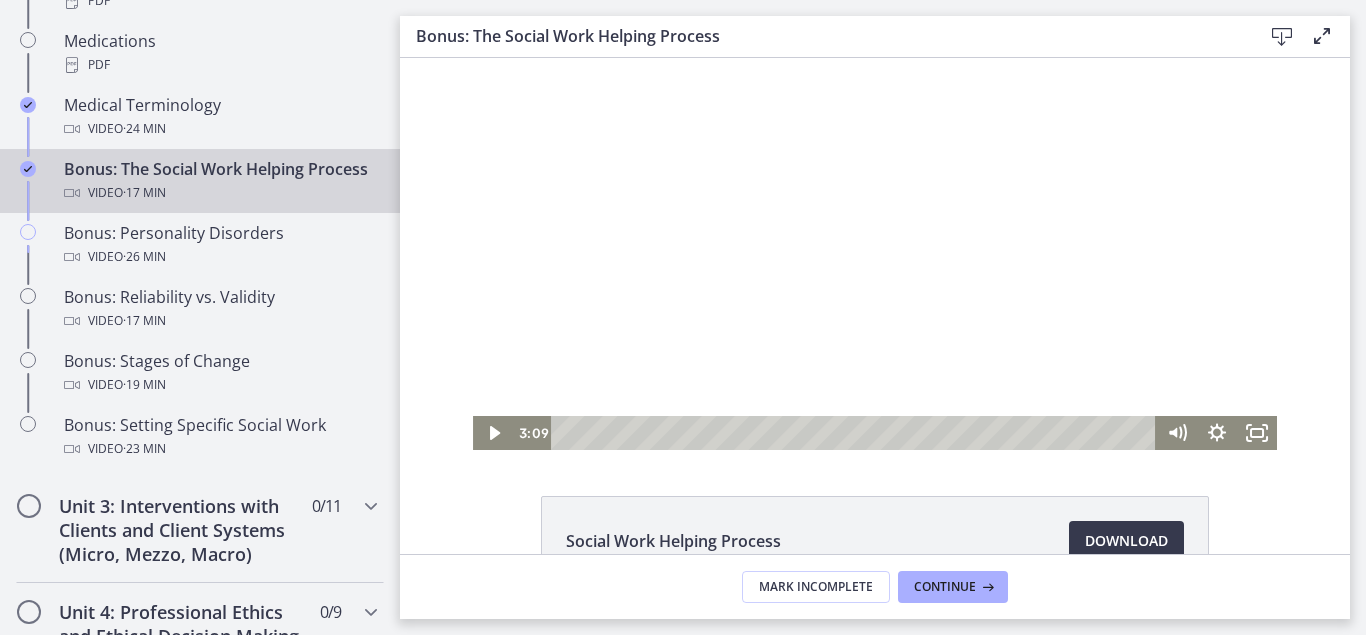 click at bounding box center (875, 254) 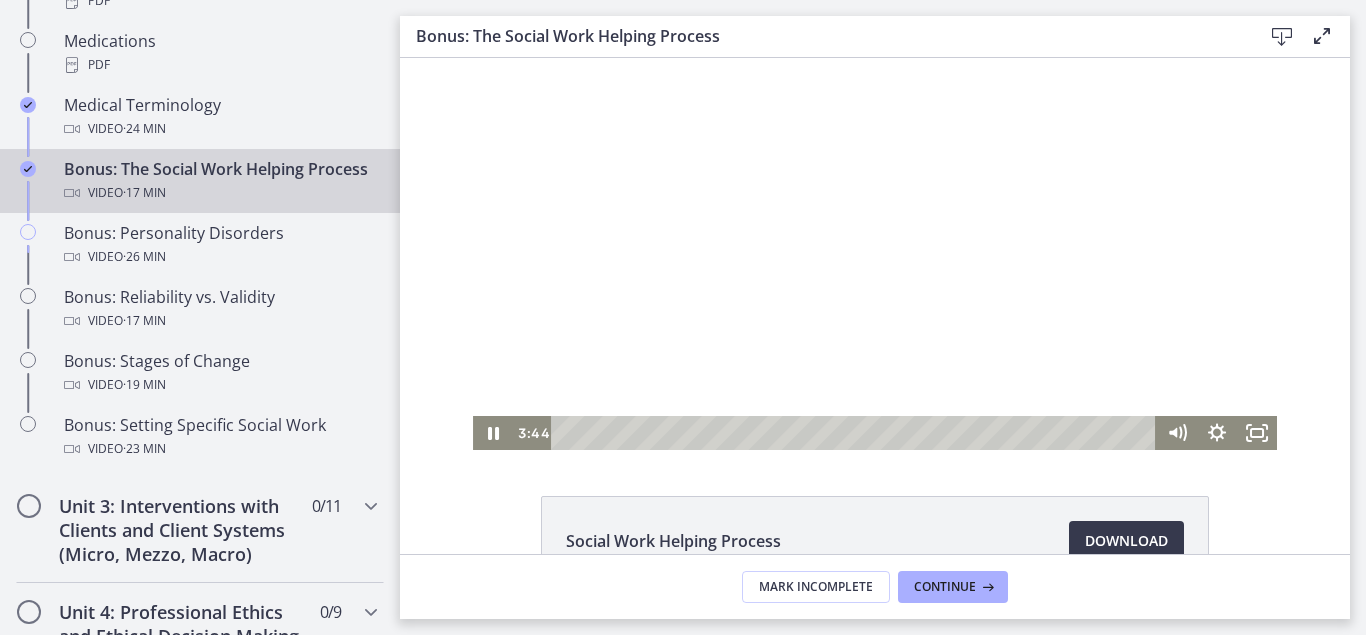 type 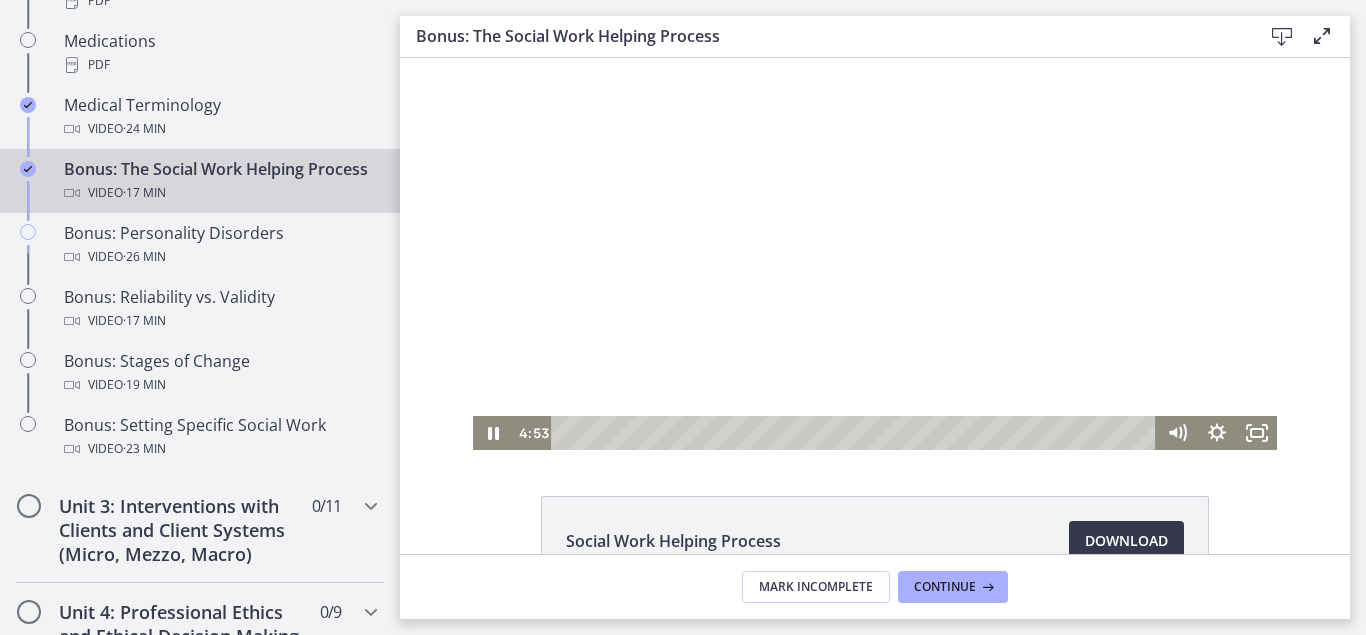 click at bounding box center [875, 254] 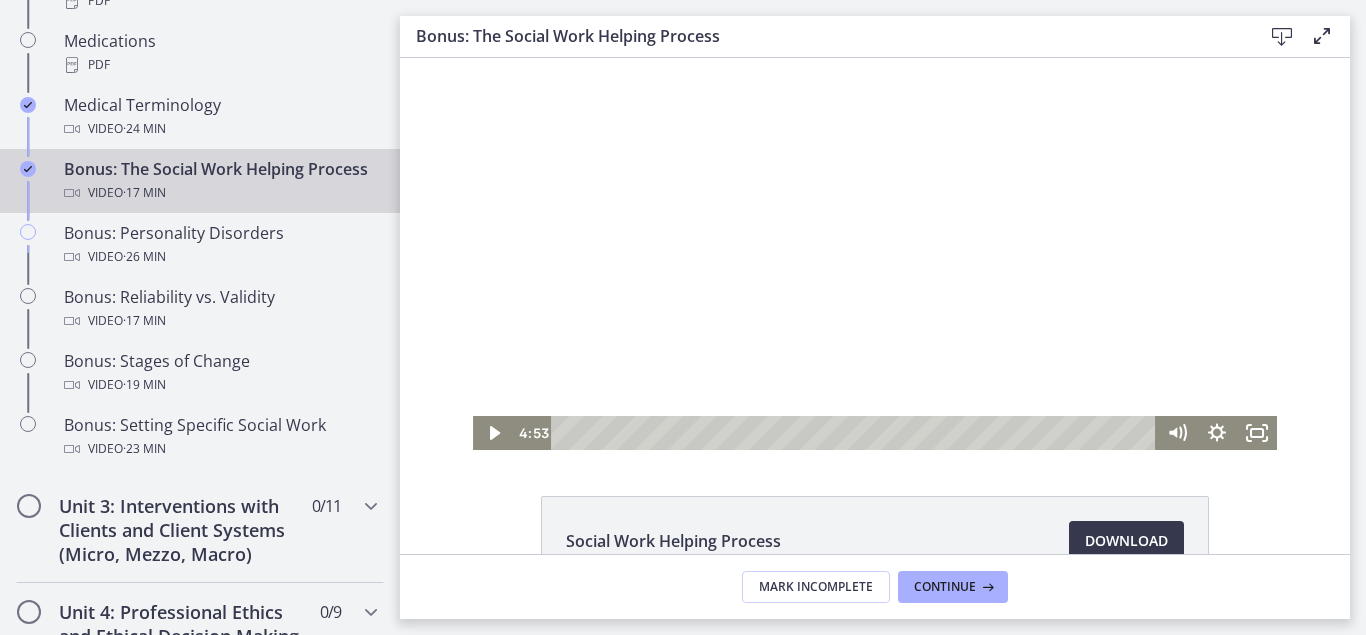 click at bounding box center (875, 254) 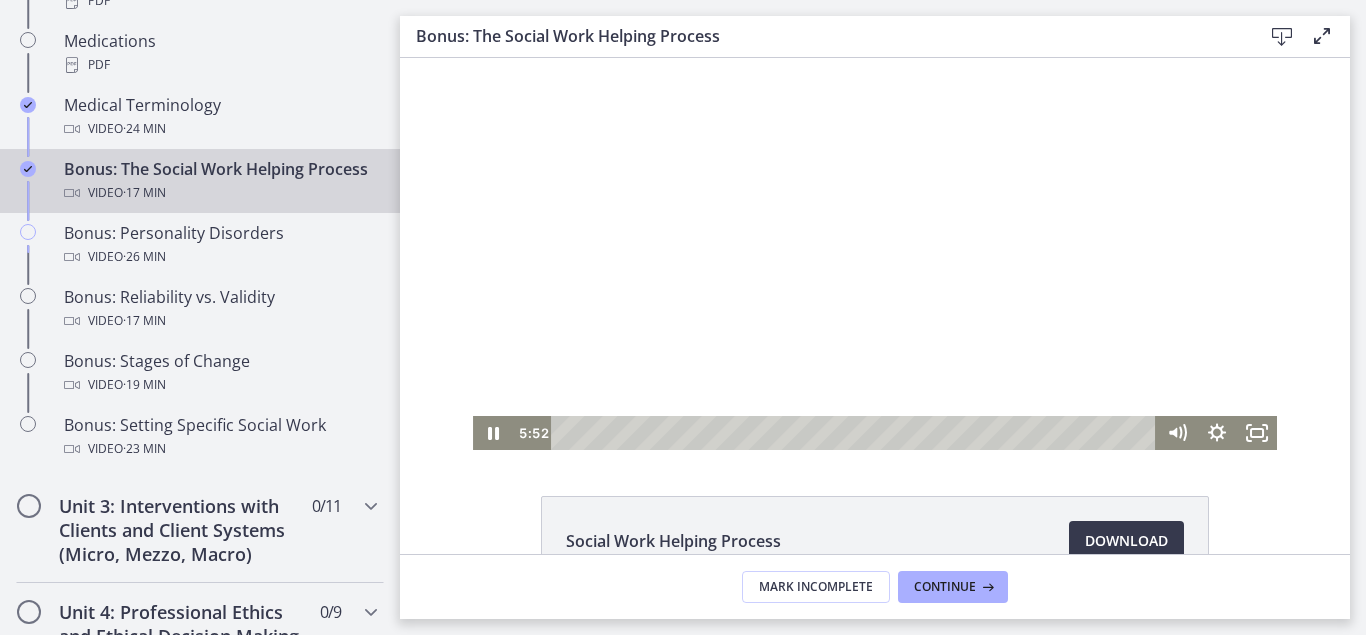 click at bounding box center (875, 254) 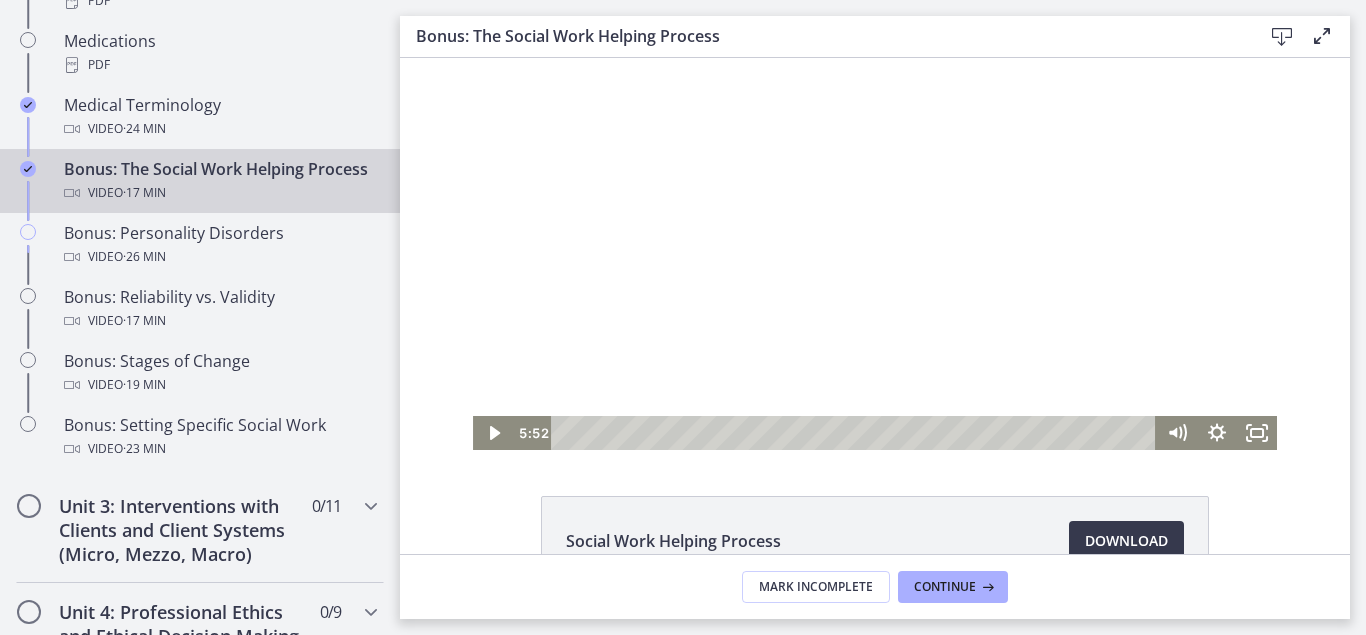 click at bounding box center (875, 254) 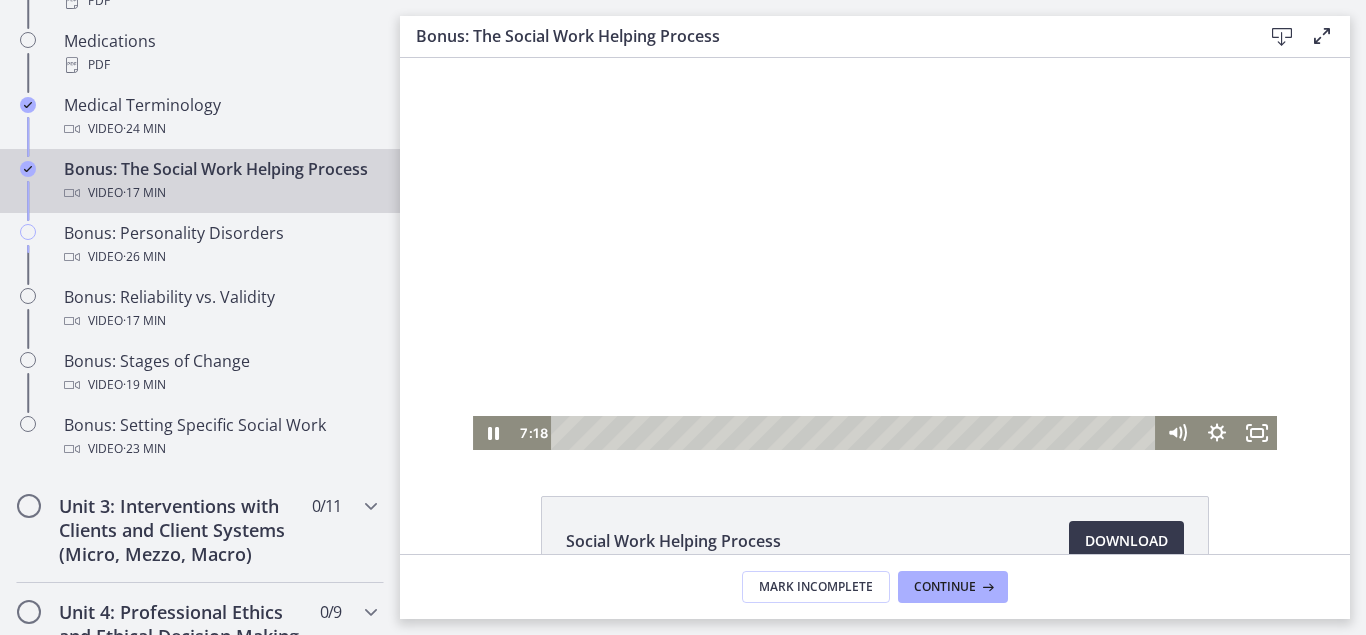 click at bounding box center (875, 254) 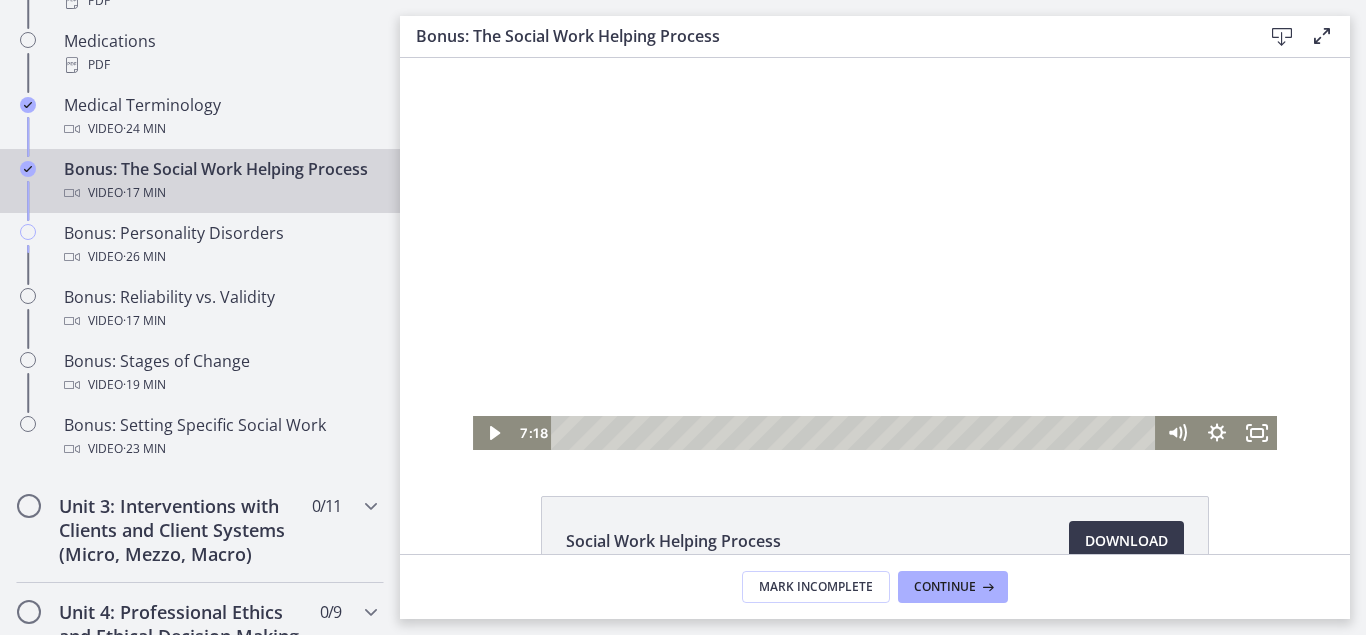 click at bounding box center [875, 254] 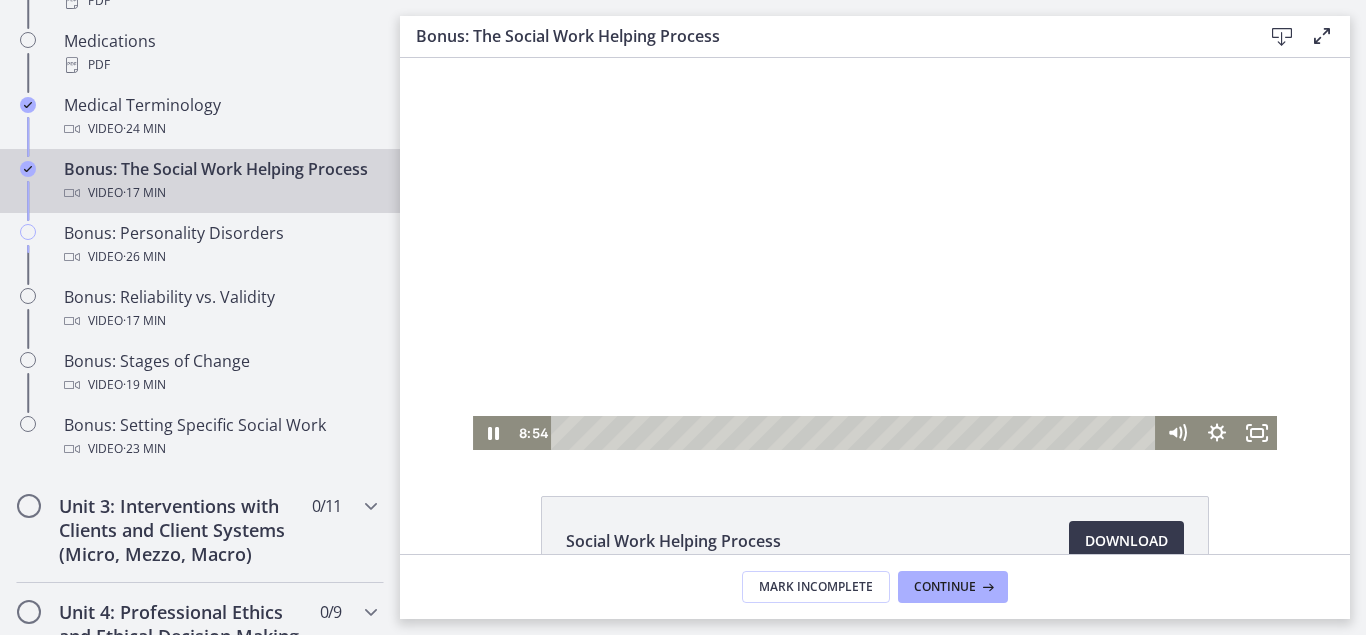 click at bounding box center (875, 254) 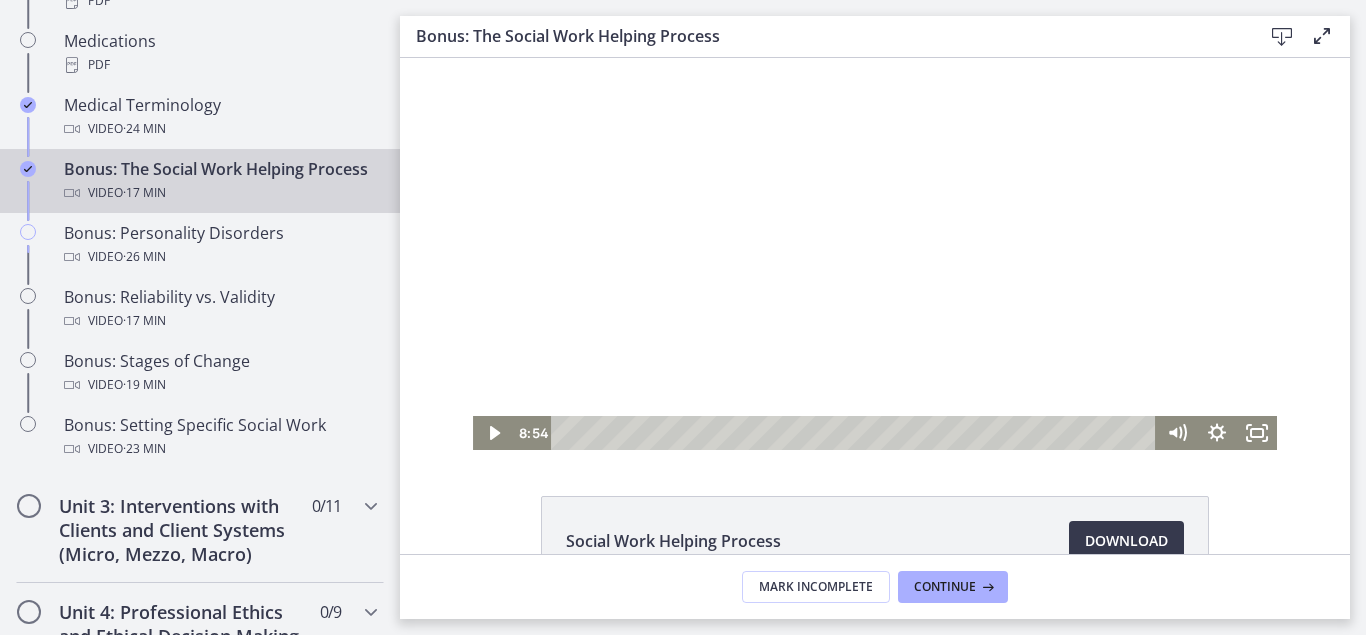 click at bounding box center [875, 254] 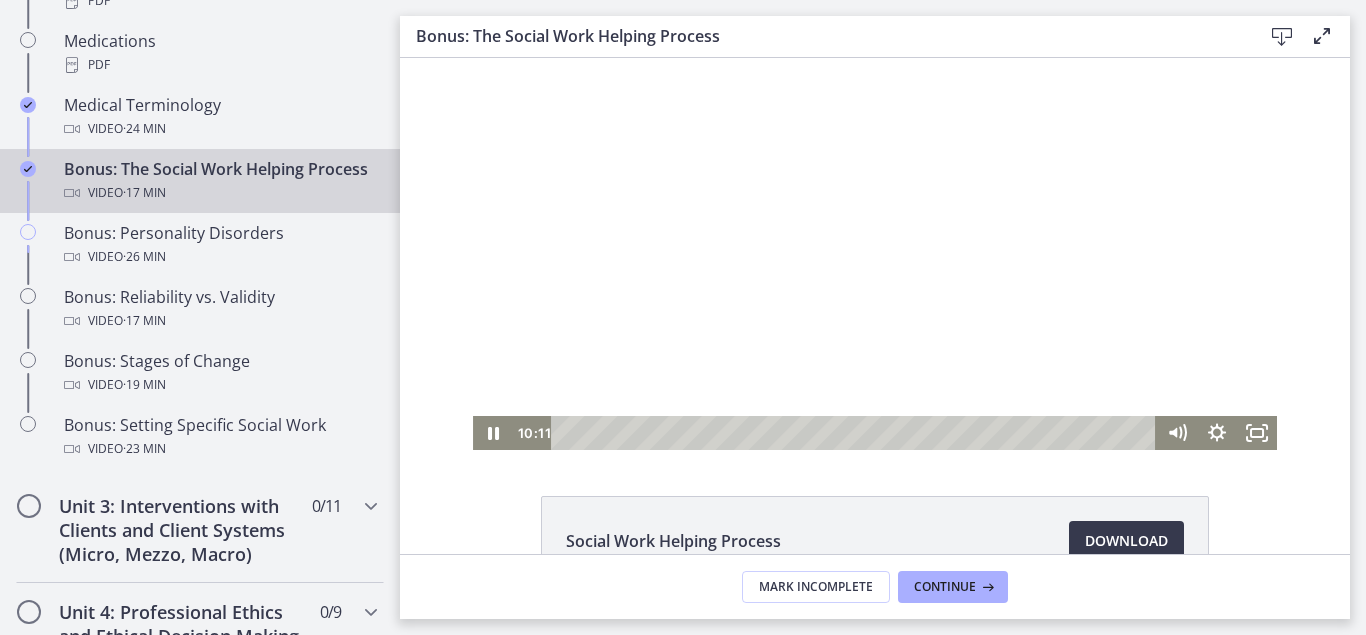 click at bounding box center (875, 254) 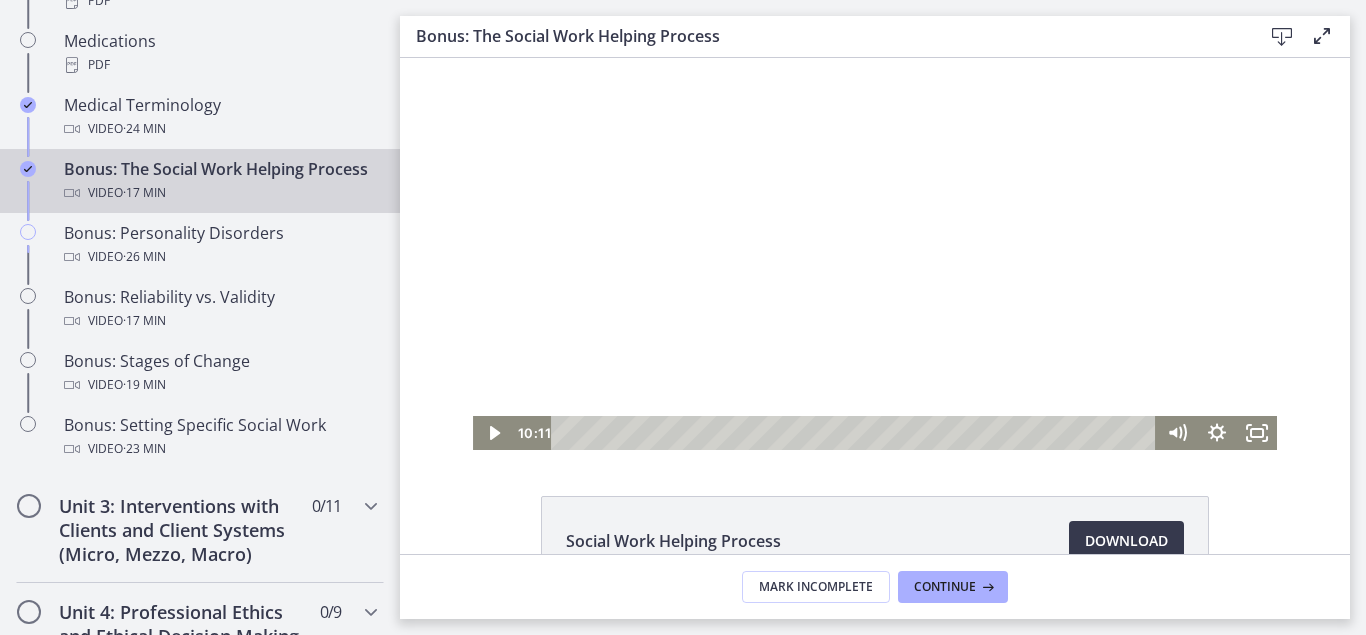 click at bounding box center [875, 254] 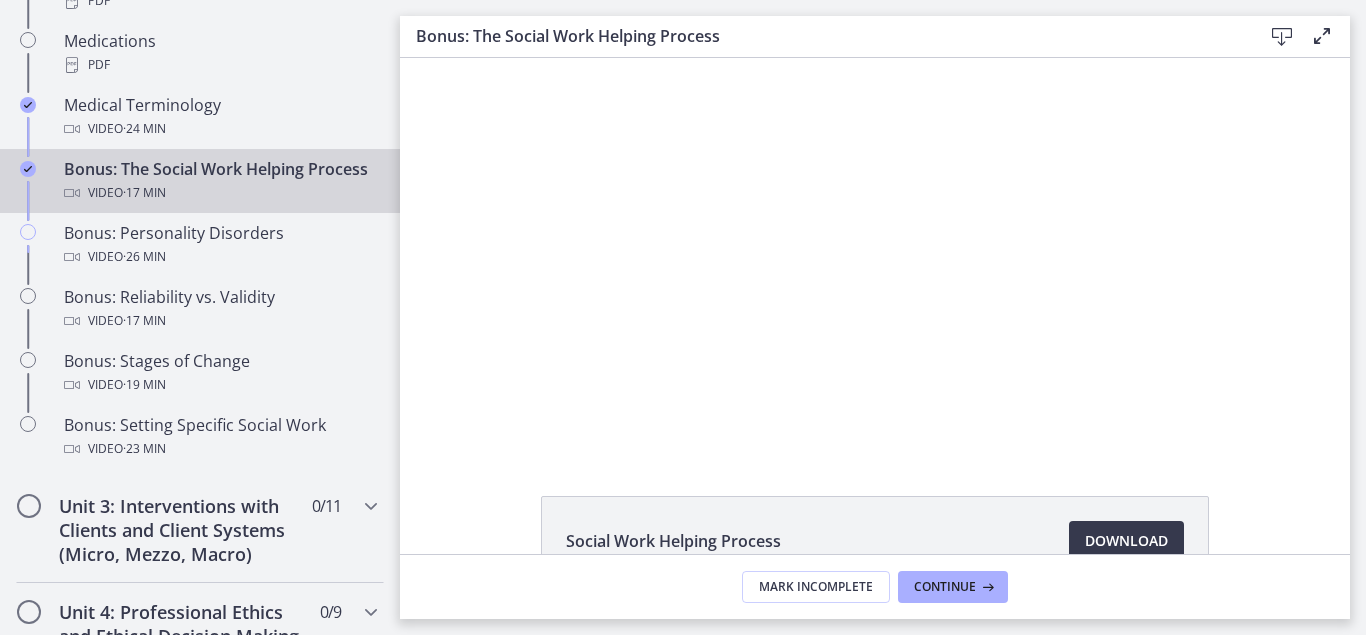 click at bounding box center (875, 254) 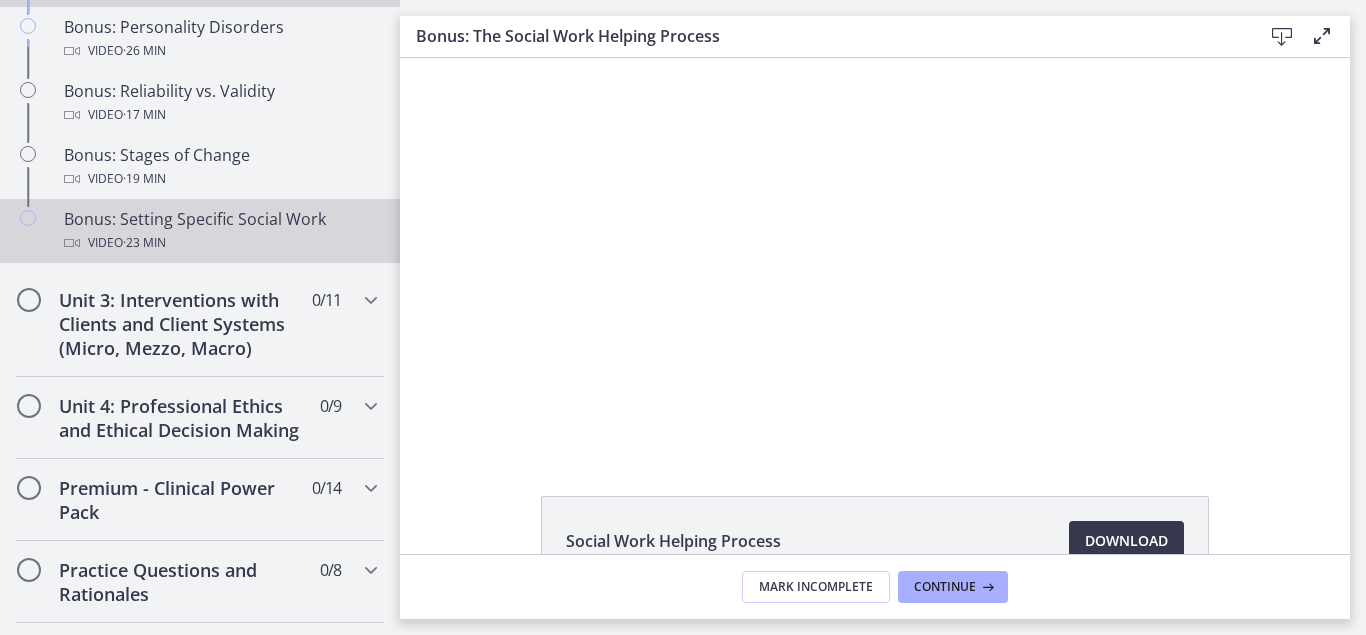 scroll, scrollTop: 1848, scrollLeft: 0, axis: vertical 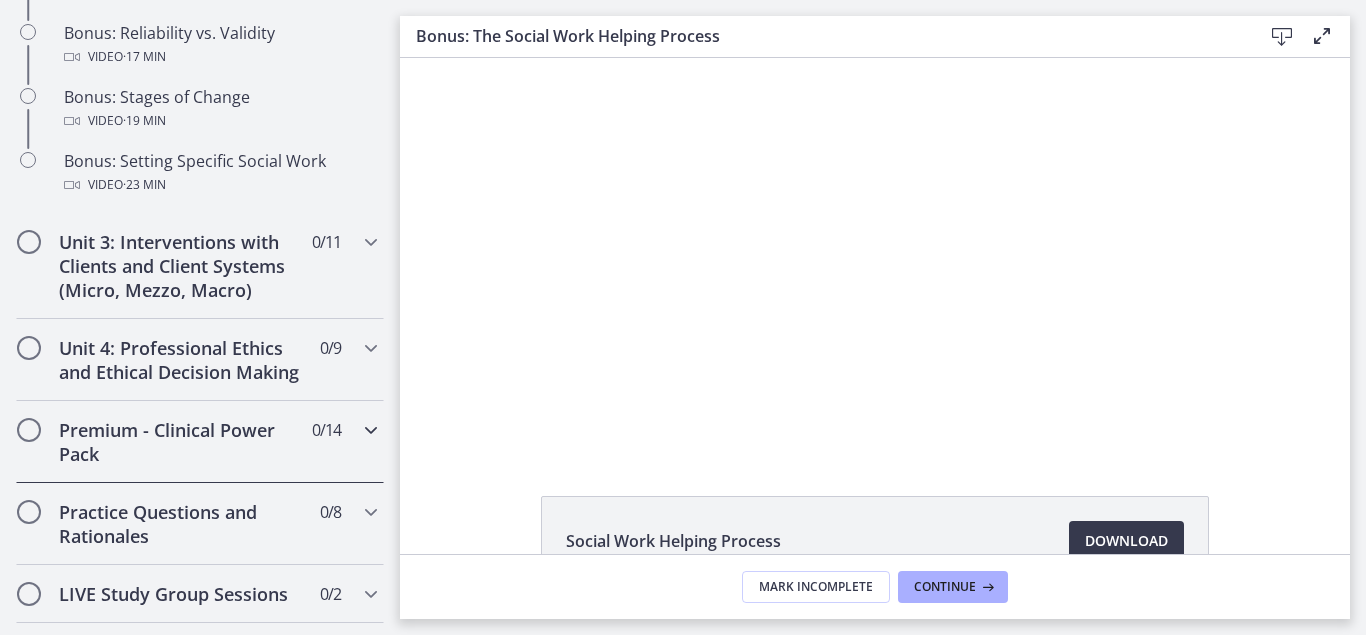 click on "Premium - Clinical Power Pack
0  /  14
Completed" at bounding box center [200, 442] 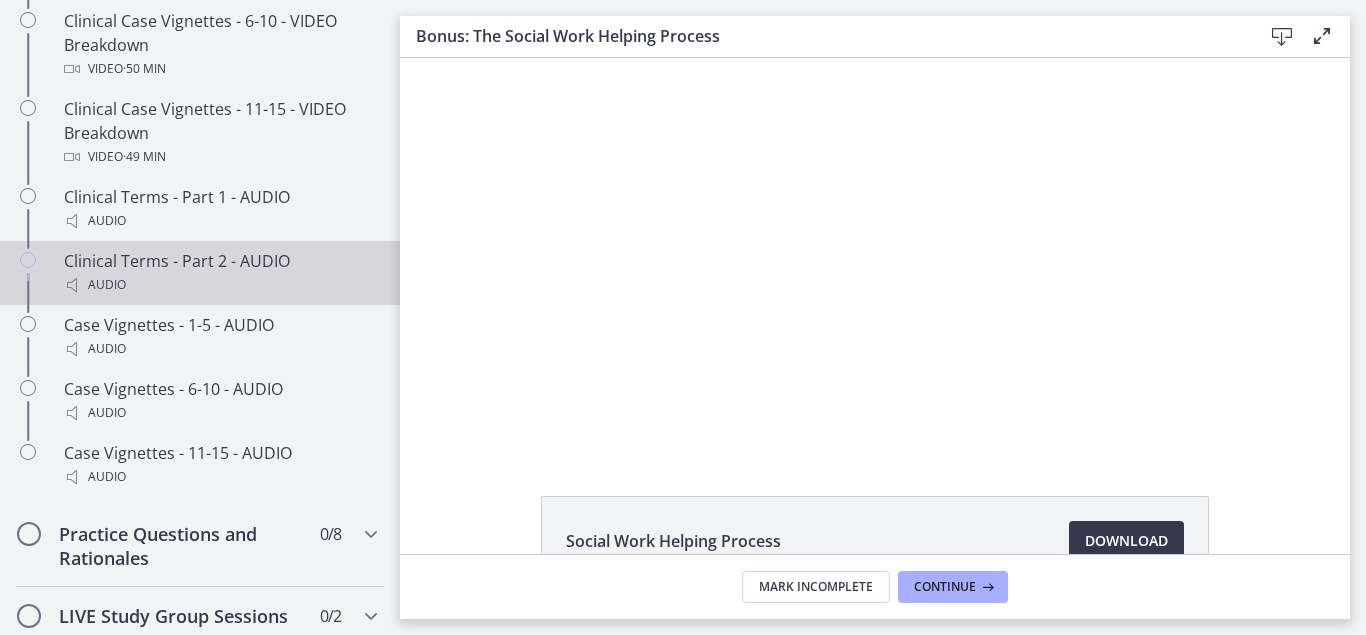 scroll, scrollTop: 1583, scrollLeft: 0, axis: vertical 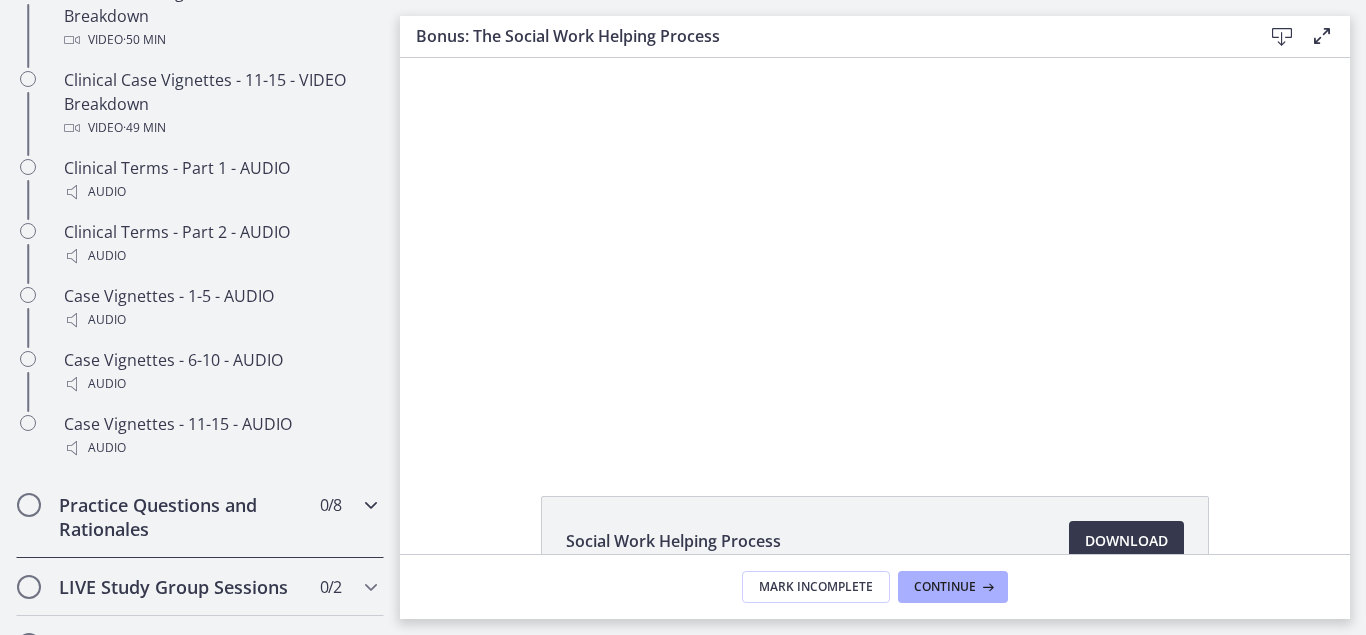 click on "Practice Questions and Rationales" at bounding box center (181, 517) 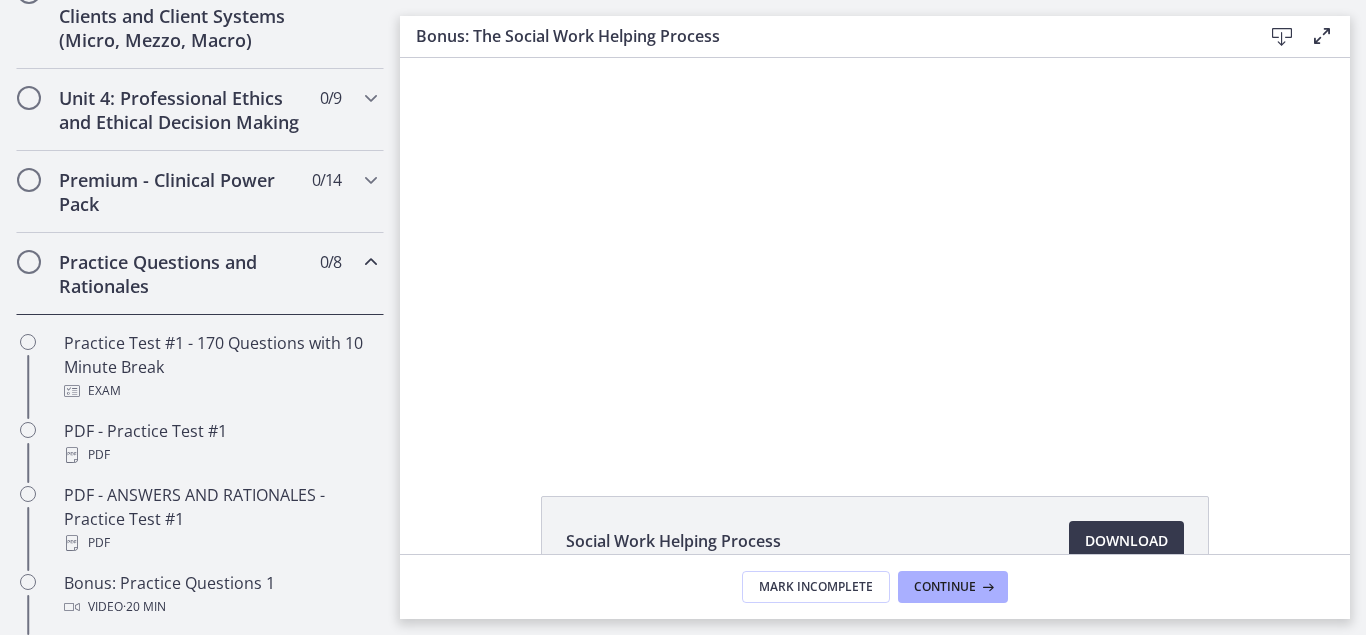 scroll, scrollTop: 781, scrollLeft: 0, axis: vertical 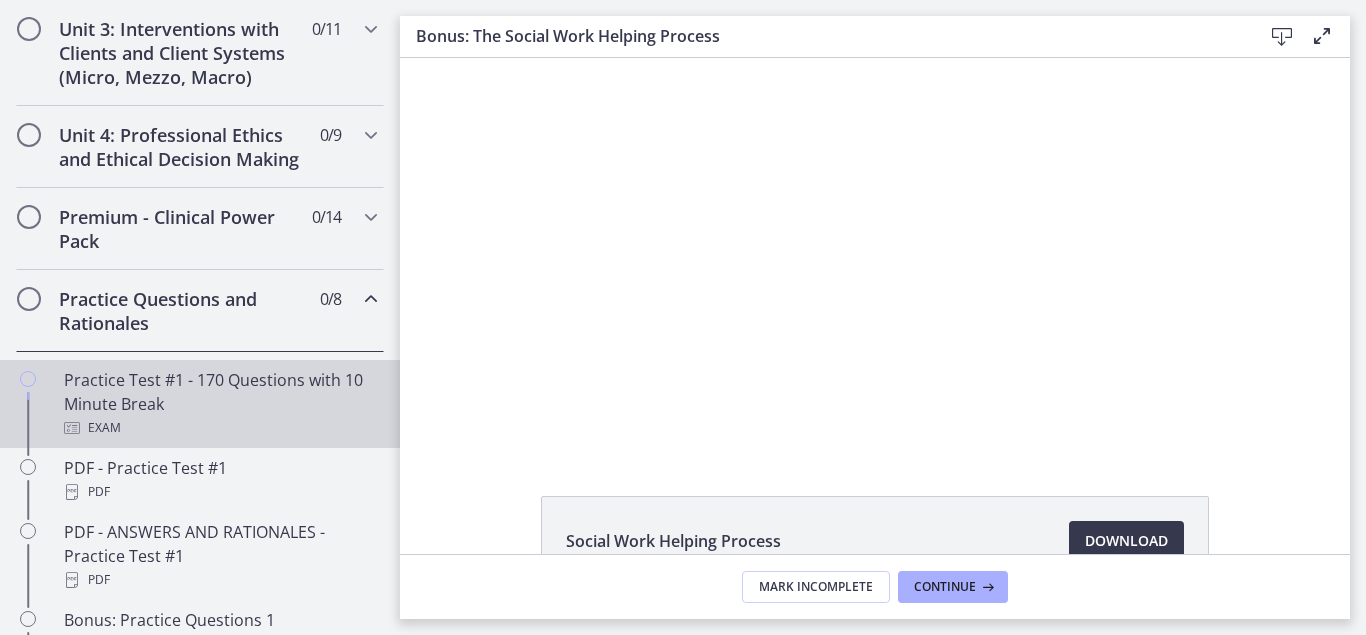 click on "Practice Test #1 - 170 Questions with 10 Minute Break
Exam" at bounding box center (220, 404) 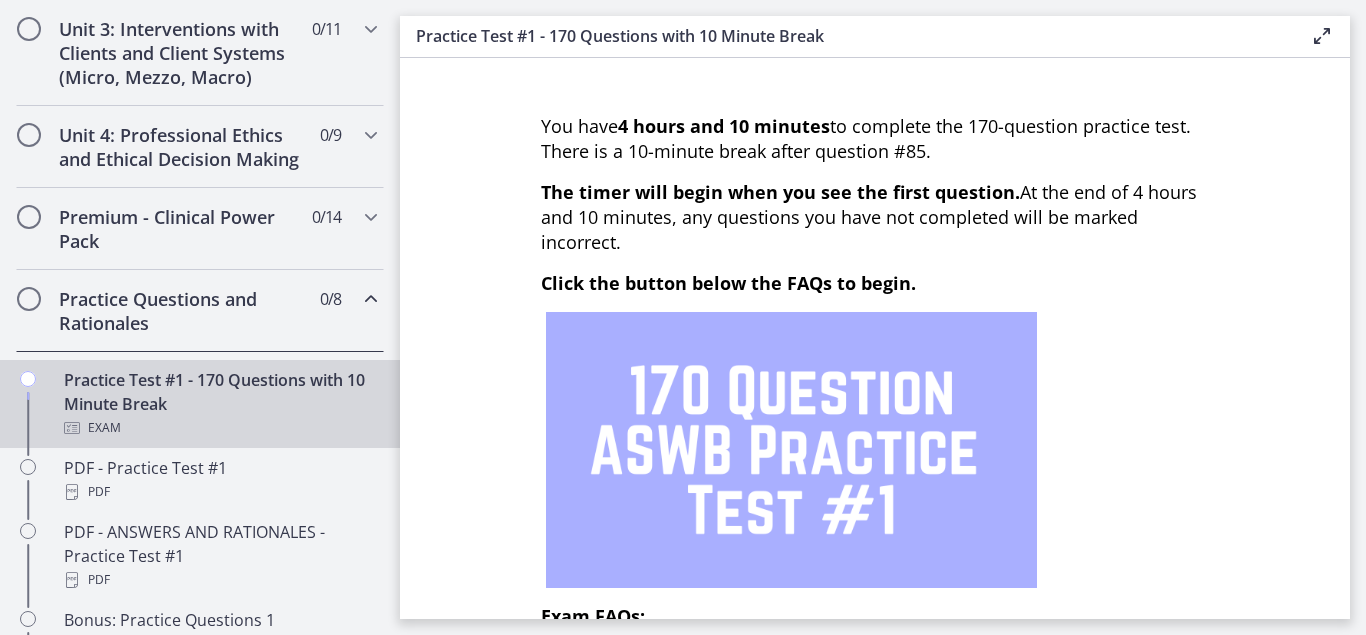click on "Practice Questions and Rationales
0  /  8
Completed" at bounding box center (200, 311) 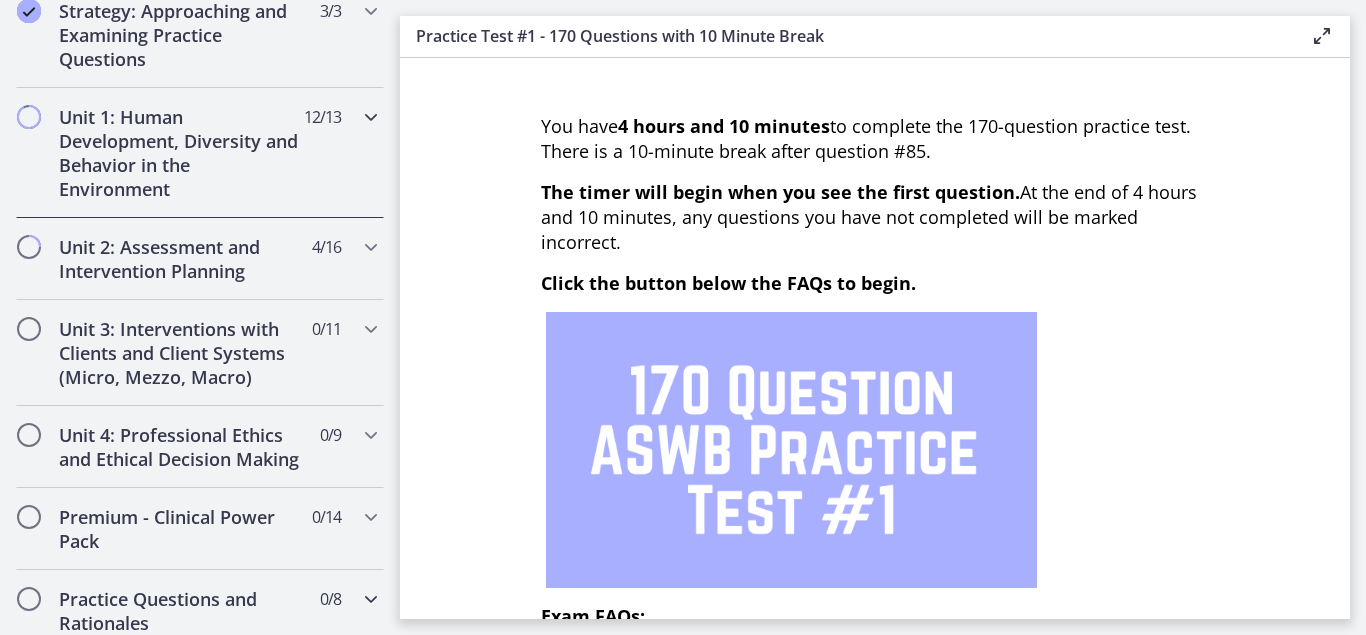 scroll, scrollTop: 528, scrollLeft: 0, axis: vertical 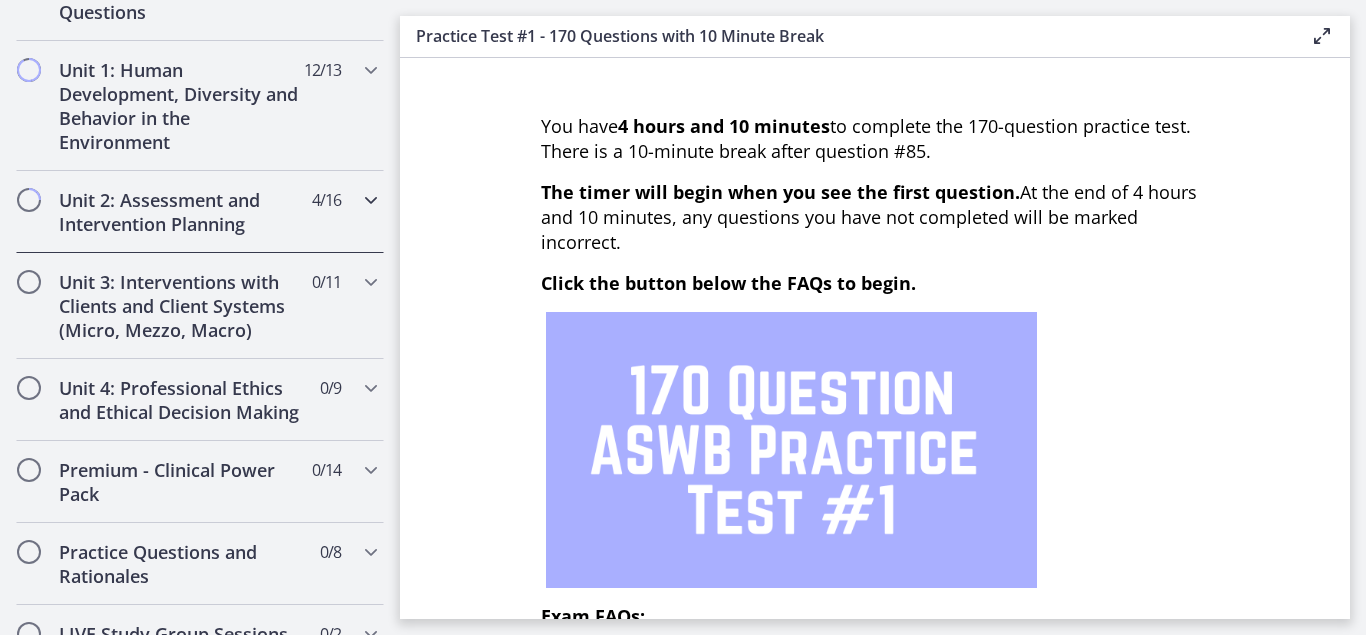 click on "Unit 2: Assessment and Intervention Planning
4  /  16
Completed" at bounding box center [200, 212] 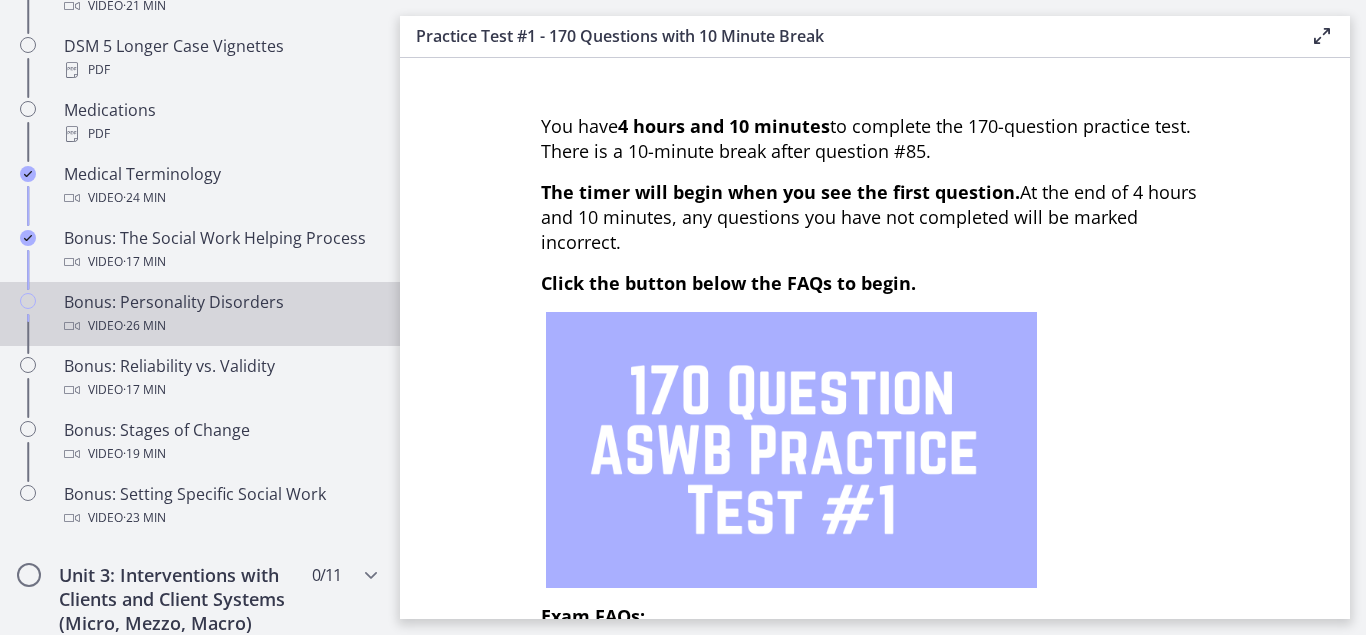 scroll, scrollTop: 1584, scrollLeft: 0, axis: vertical 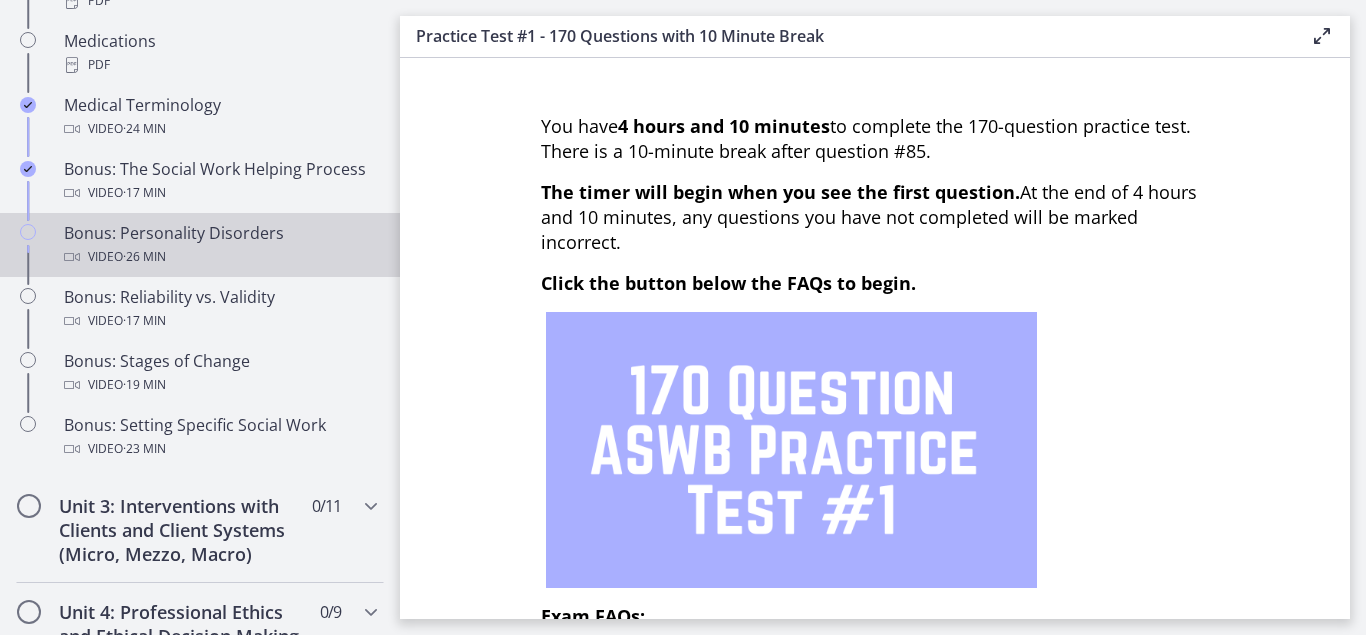 click on "Video
·  26 min" at bounding box center [220, 257] 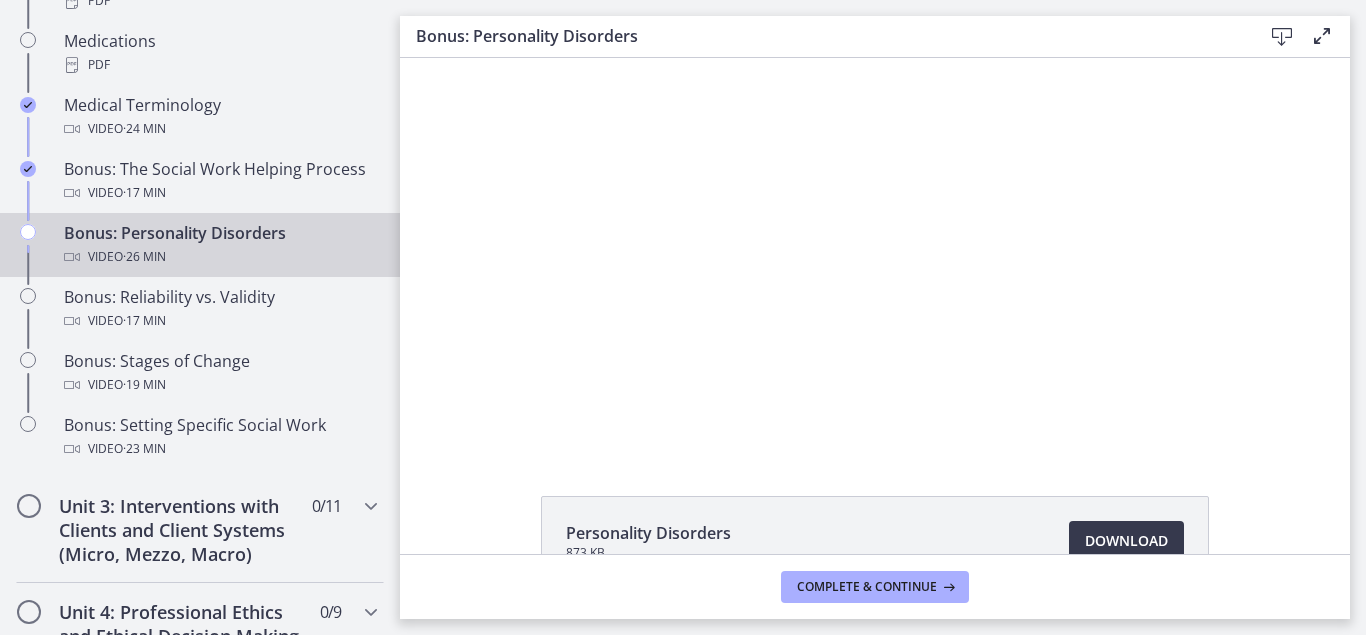 scroll, scrollTop: 0, scrollLeft: 0, axis: both 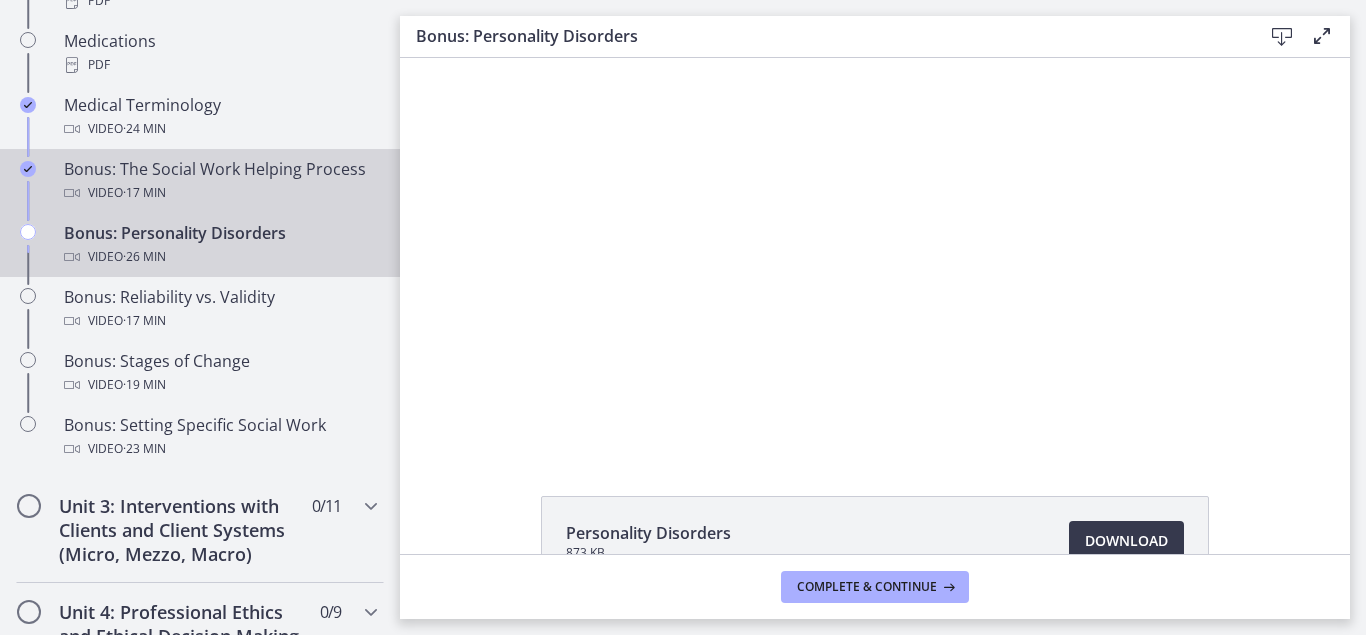 click on "Video
·  17 min" at bounding box center (220, 193) 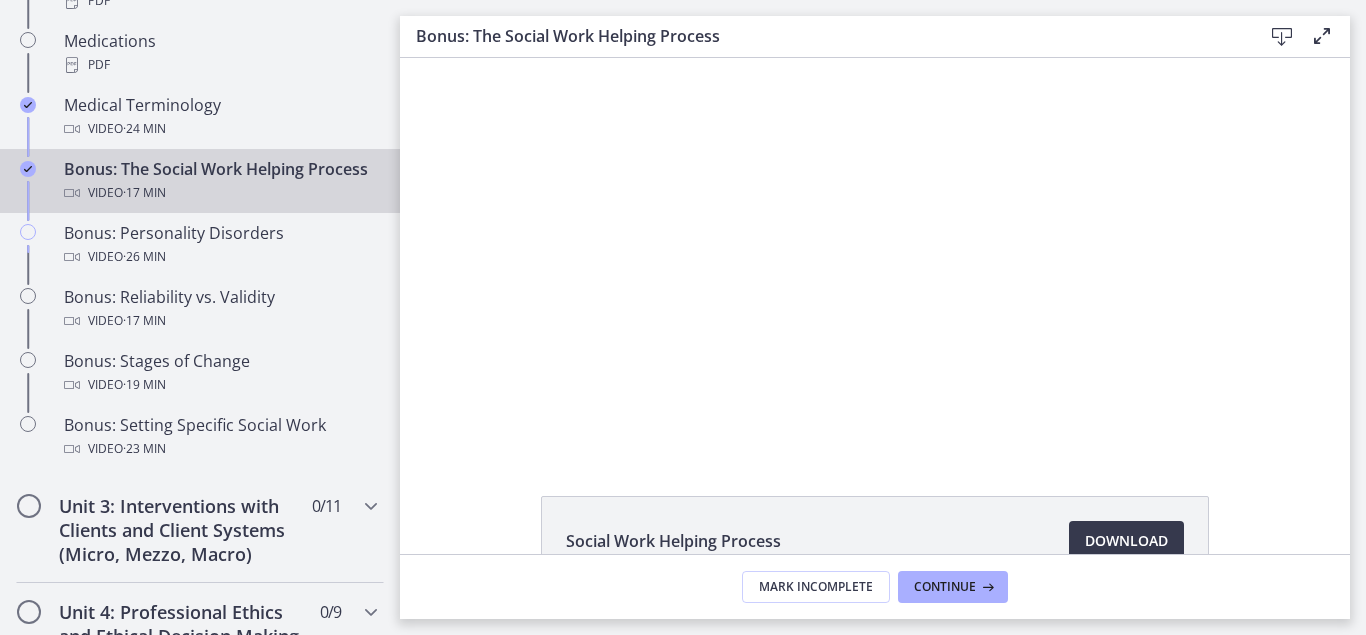 scroll, scrollTop: 0, scrollLeft: 0, axis: both 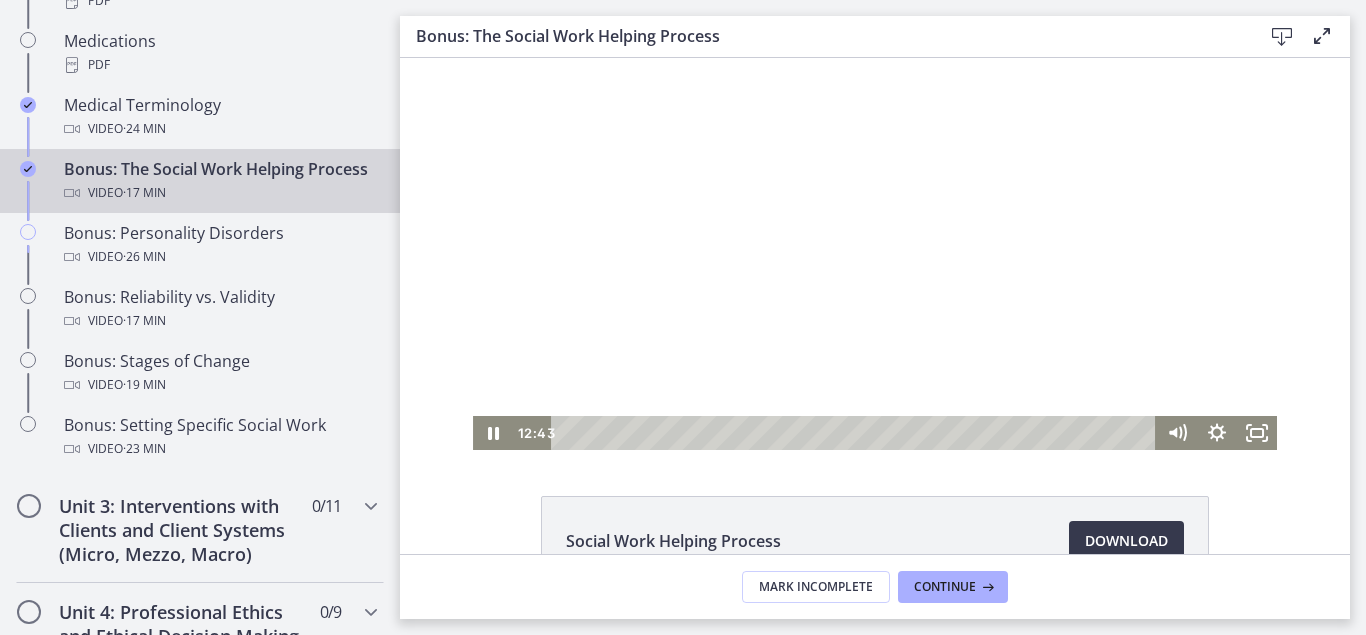 click at bounding box center (875, 254) 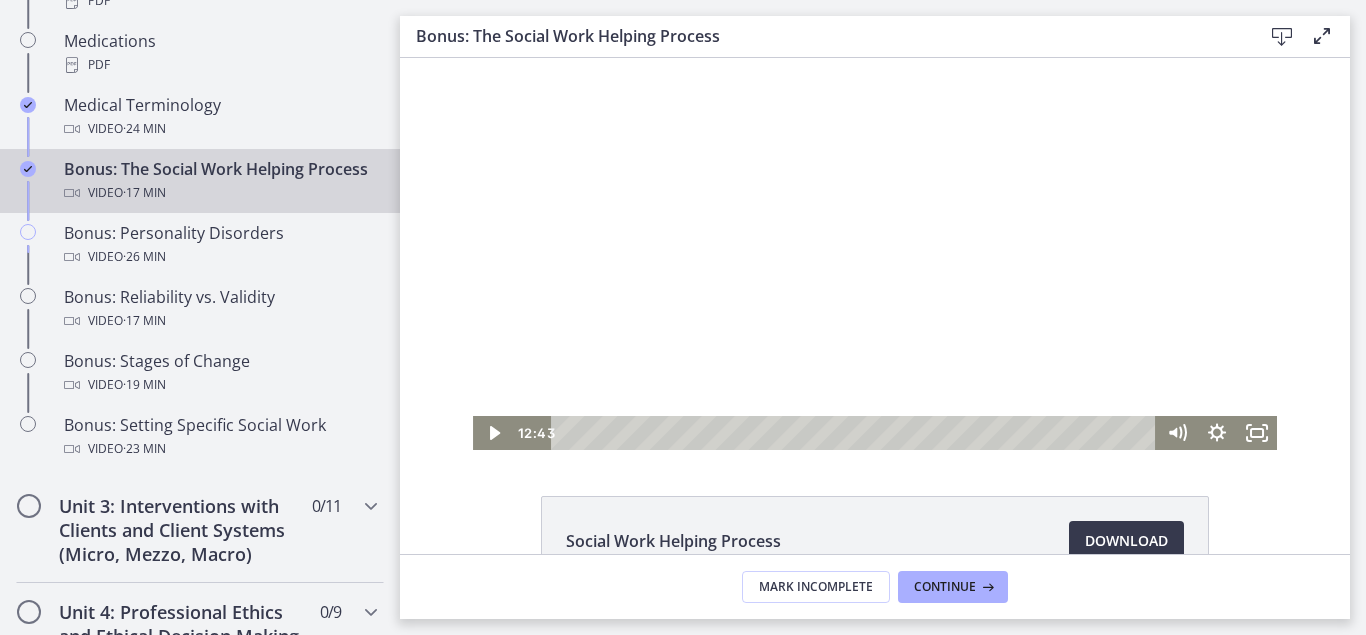 click at bounding box center [875, 254] 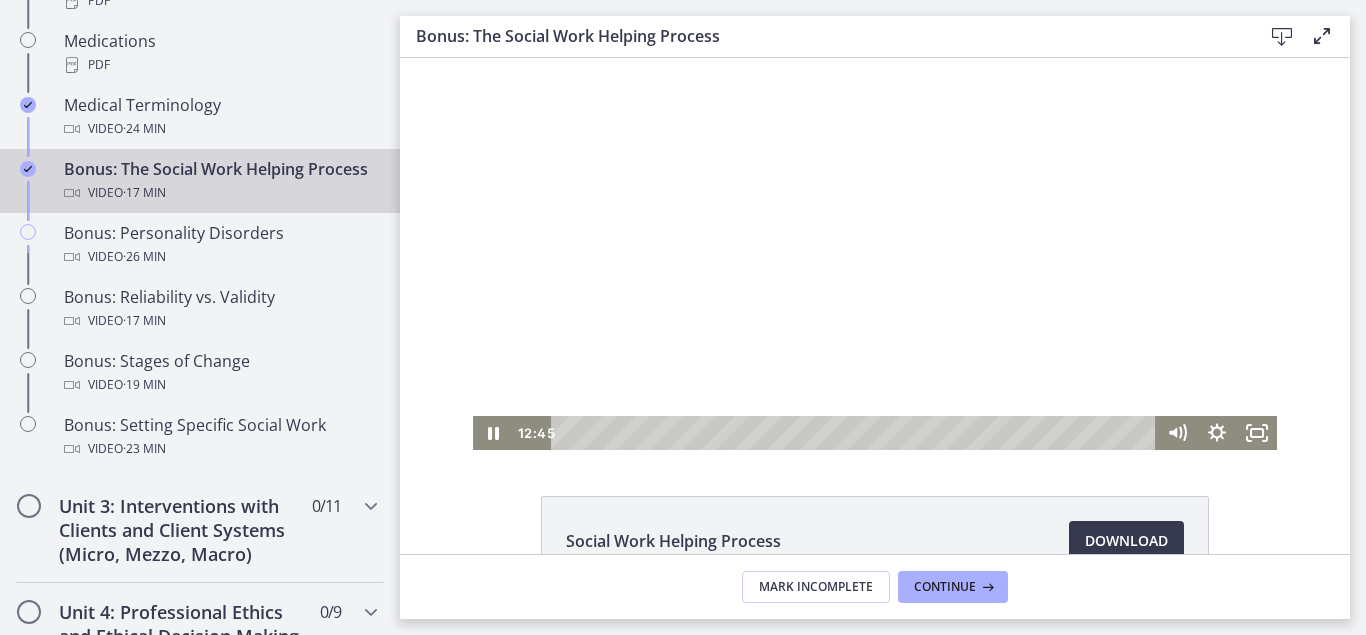 click at bounding box center (875, 254) 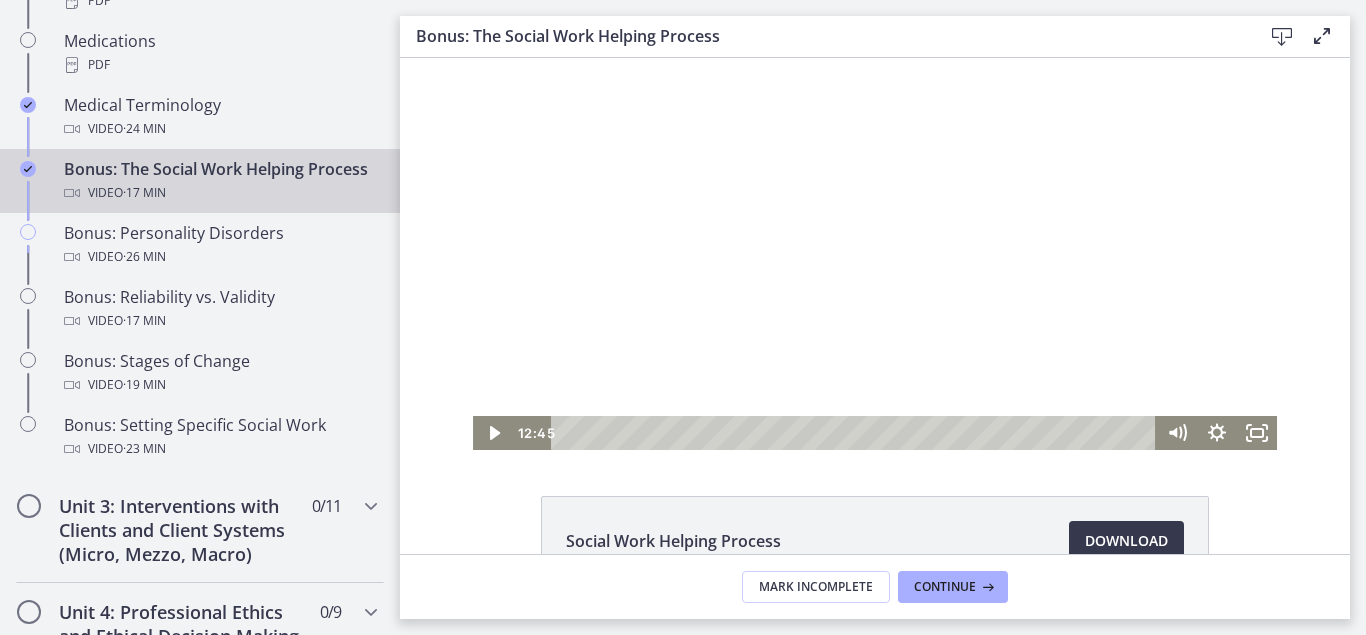 click at bounding box center (875, 254) 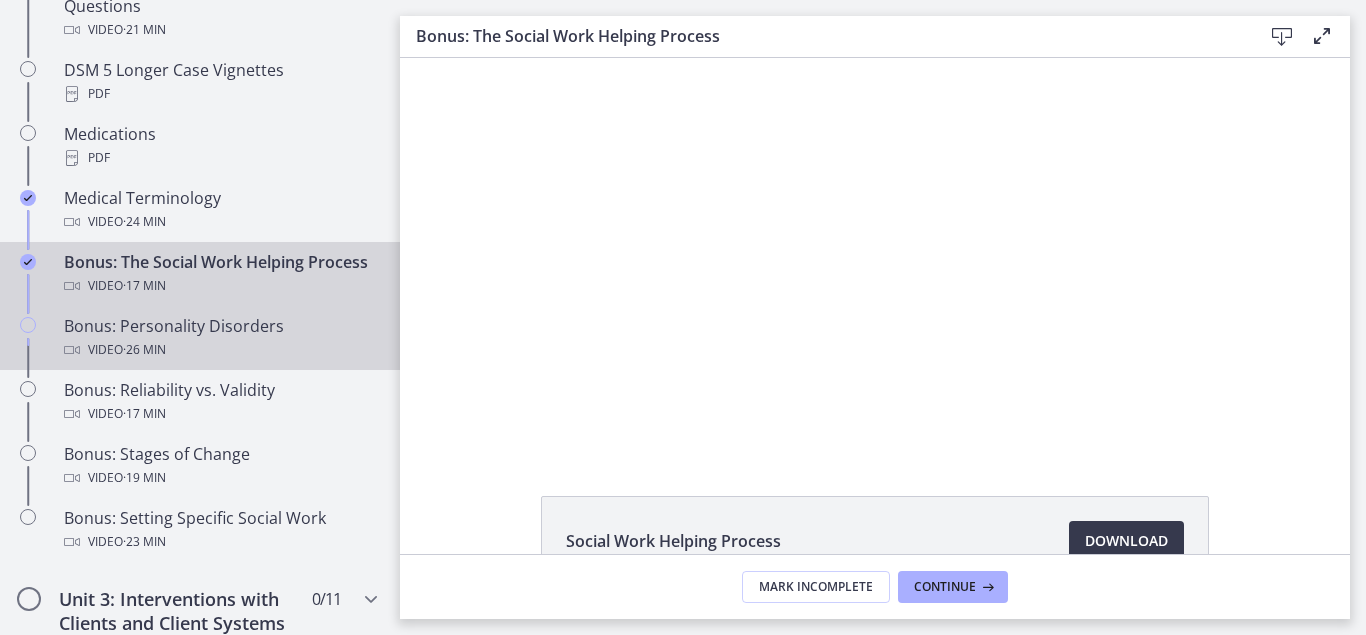 scroll, scrollTop: 1452, scrollLeft: 0, axis: vertical 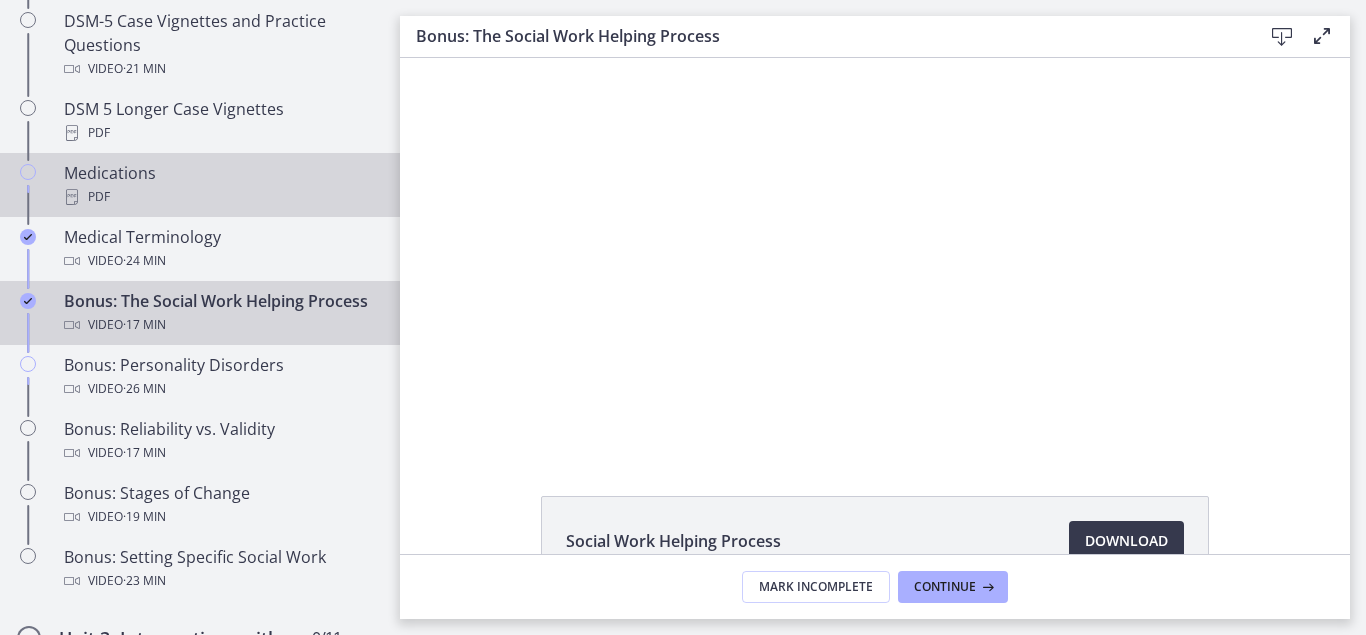 click on "Medications
PDF" at bounding box center [200, 185] 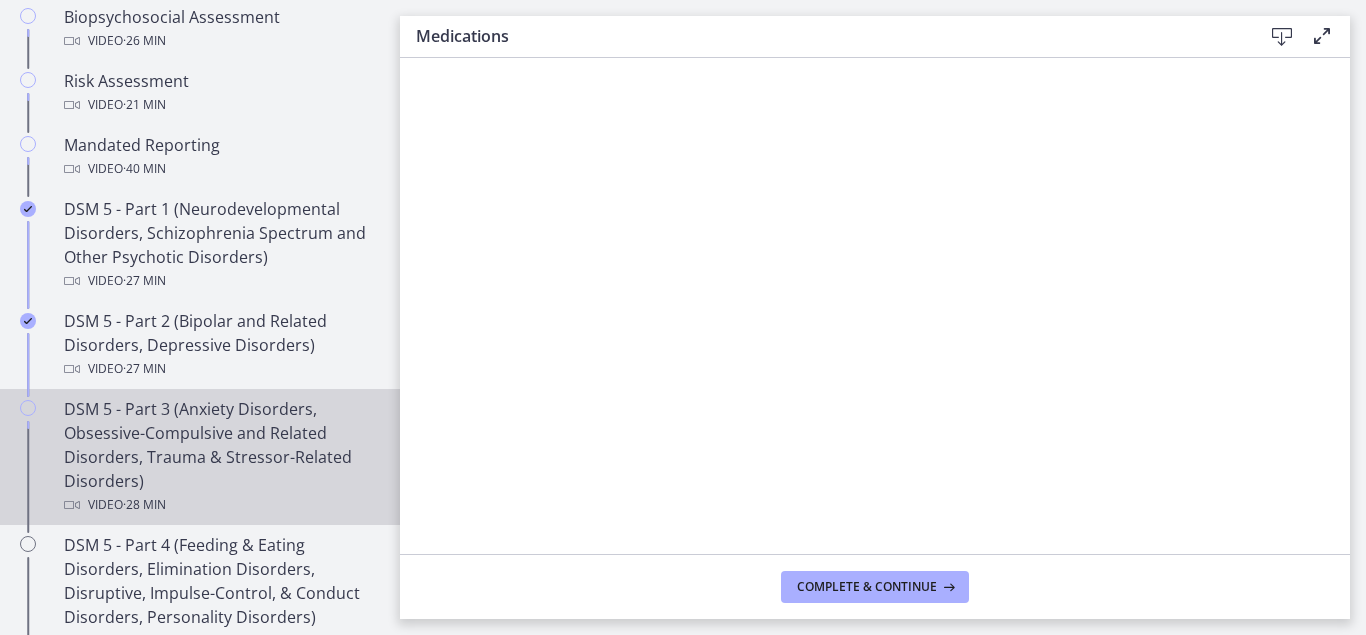 scroll, scrollTop: 660, scrollLeft: 0, axis: vertical 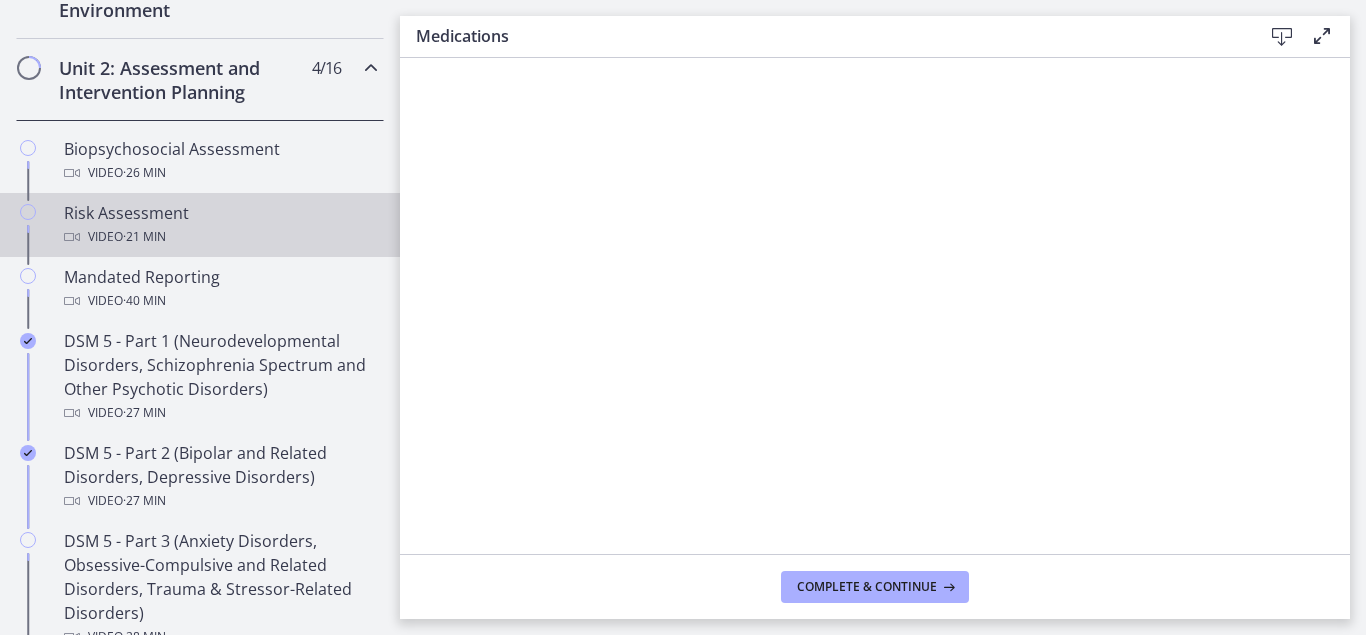 click on "Risk Assessment
Video
·  21 min" at bounding box center [220, 225] 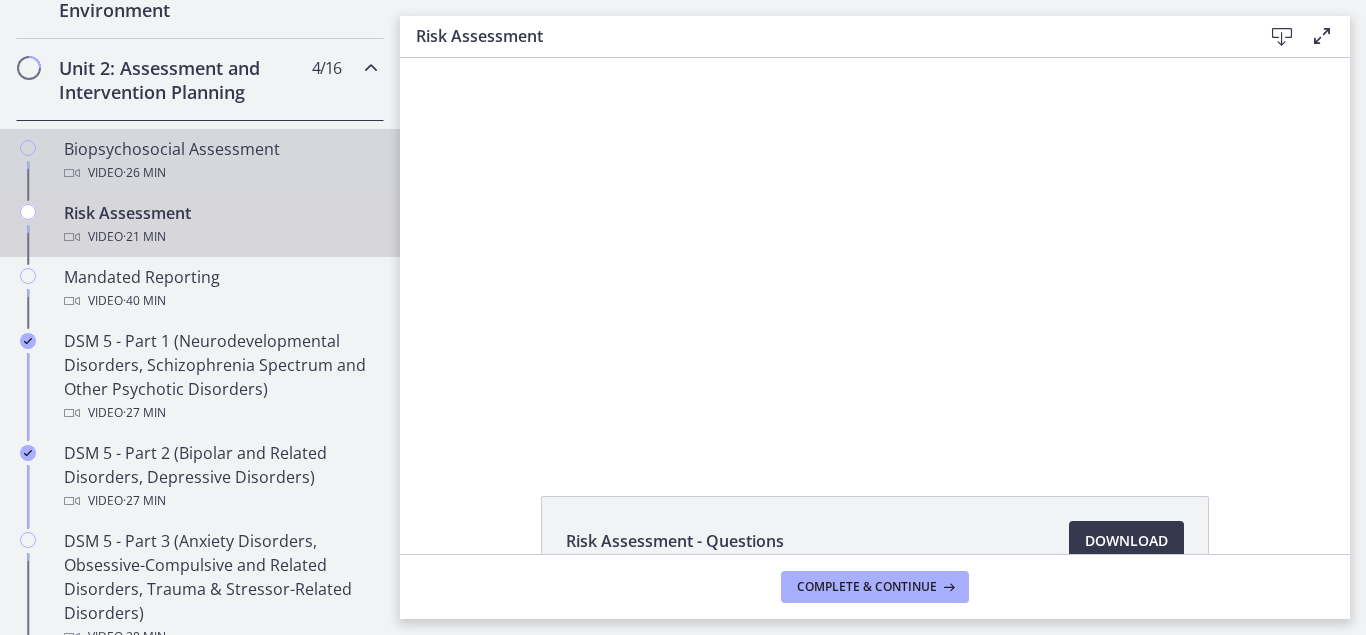 click on "Video
·  26 min" at bounding box center (220, 173) 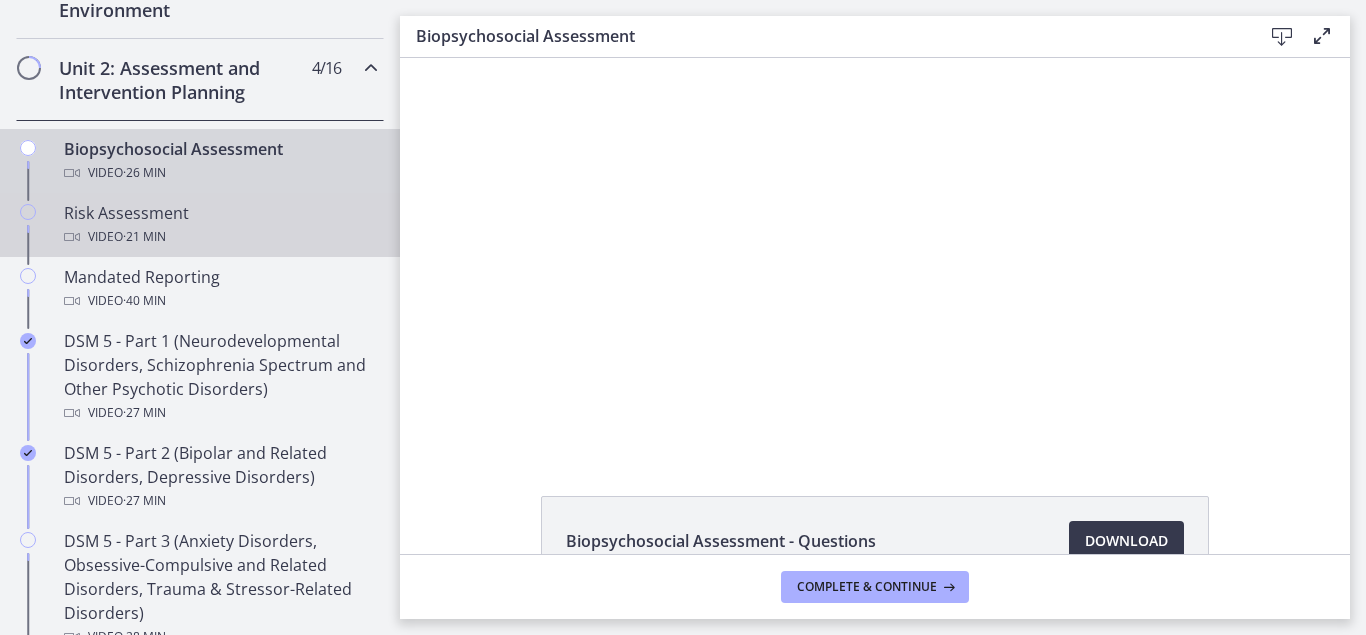 scroll, scrollTop: 0, scrollLeft: 0, axis: both 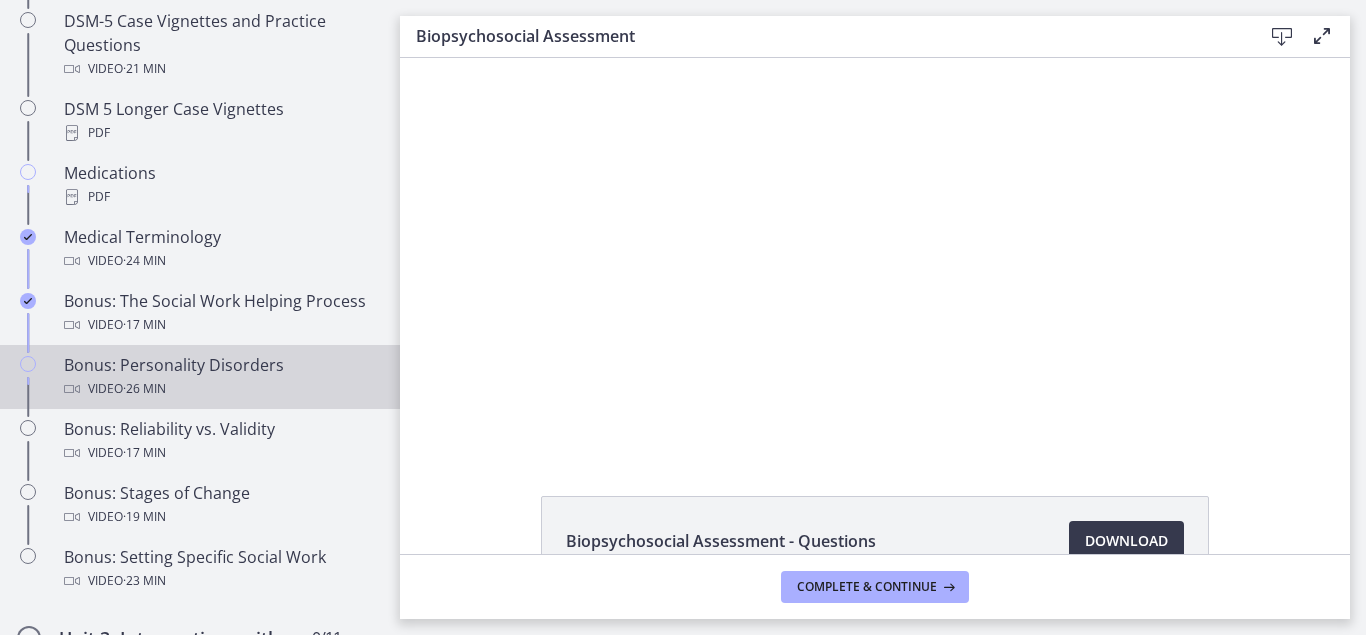 click on "Bonus: Personality Disorders
Video
·  26 min" at bounding box center (220, 377) 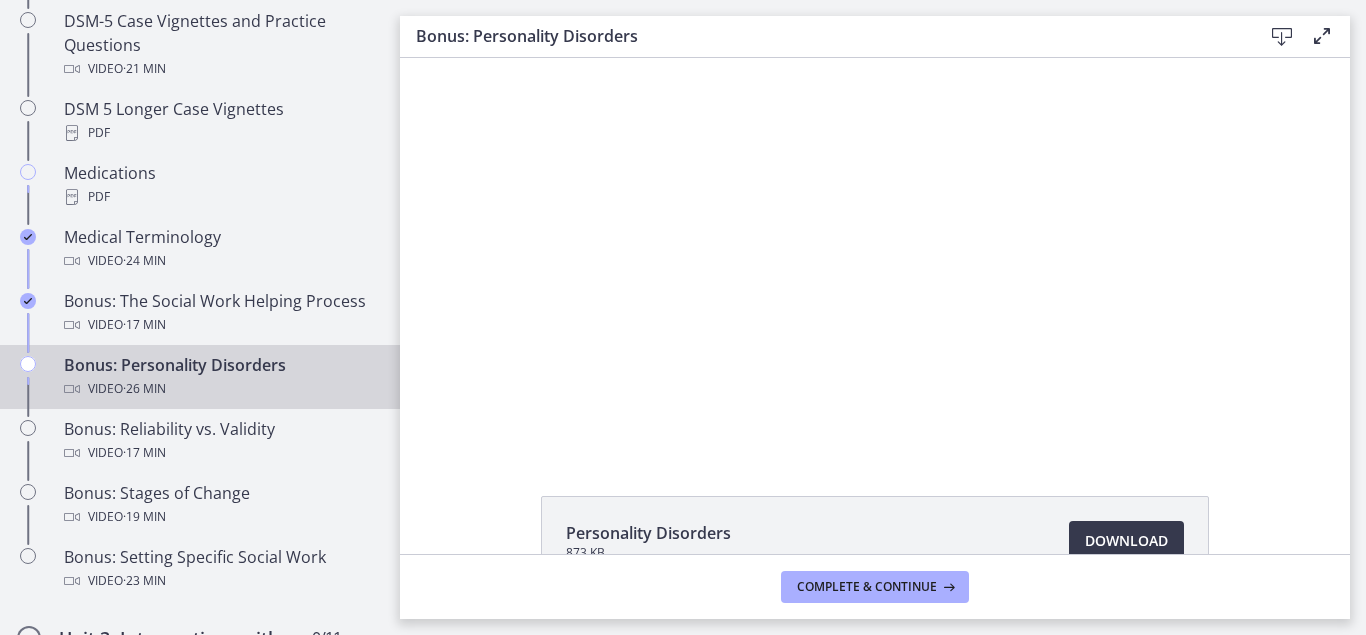 scroll, scrollTop: 0, scrollLeft: 0, axis: both 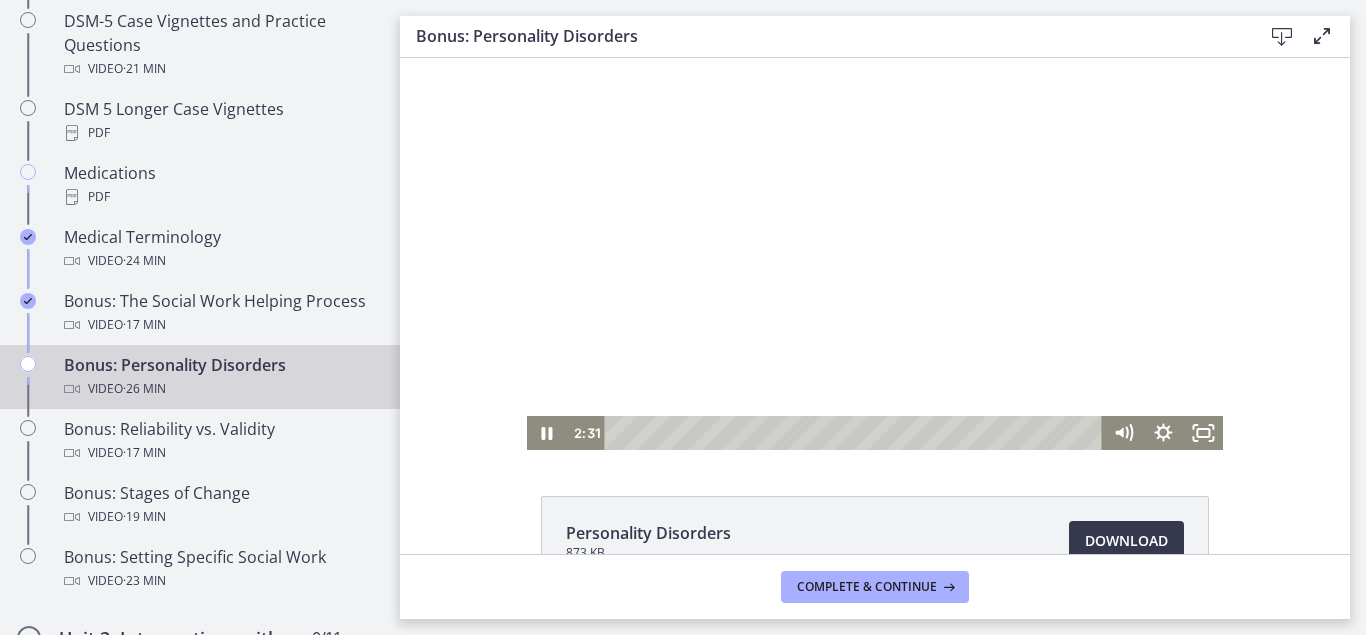 click at bounding box center [856, 433] 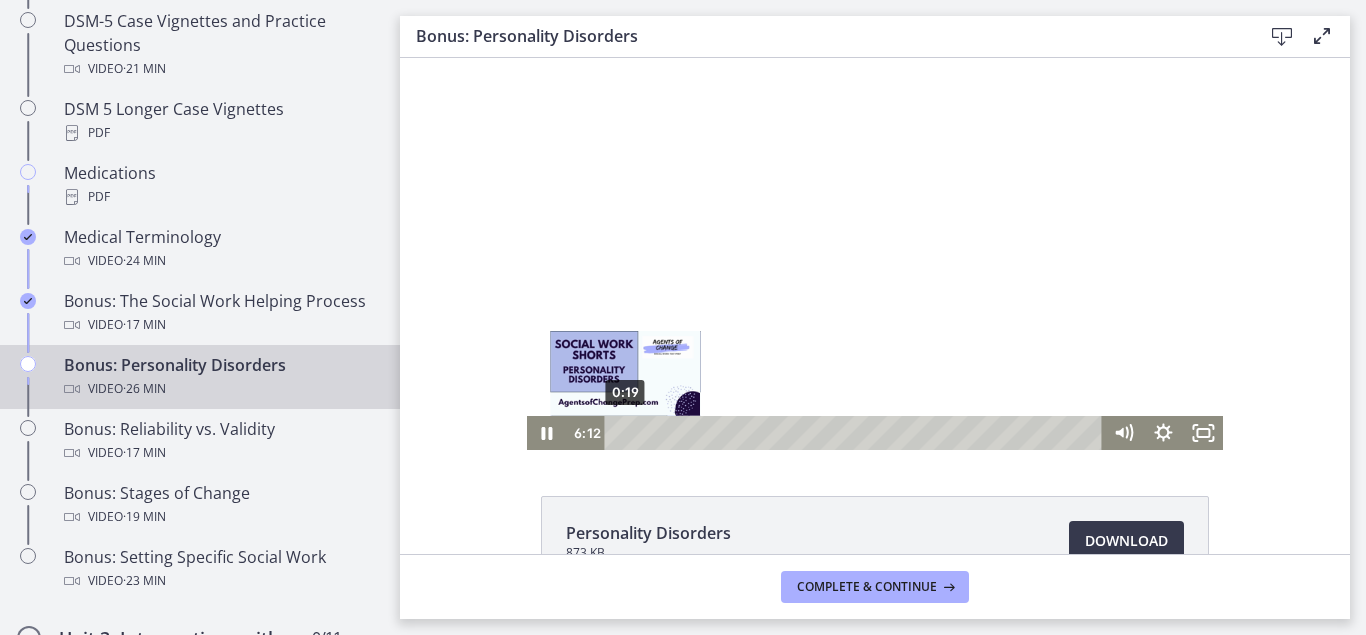 click on "0:19" at bounding box center [856, 433] 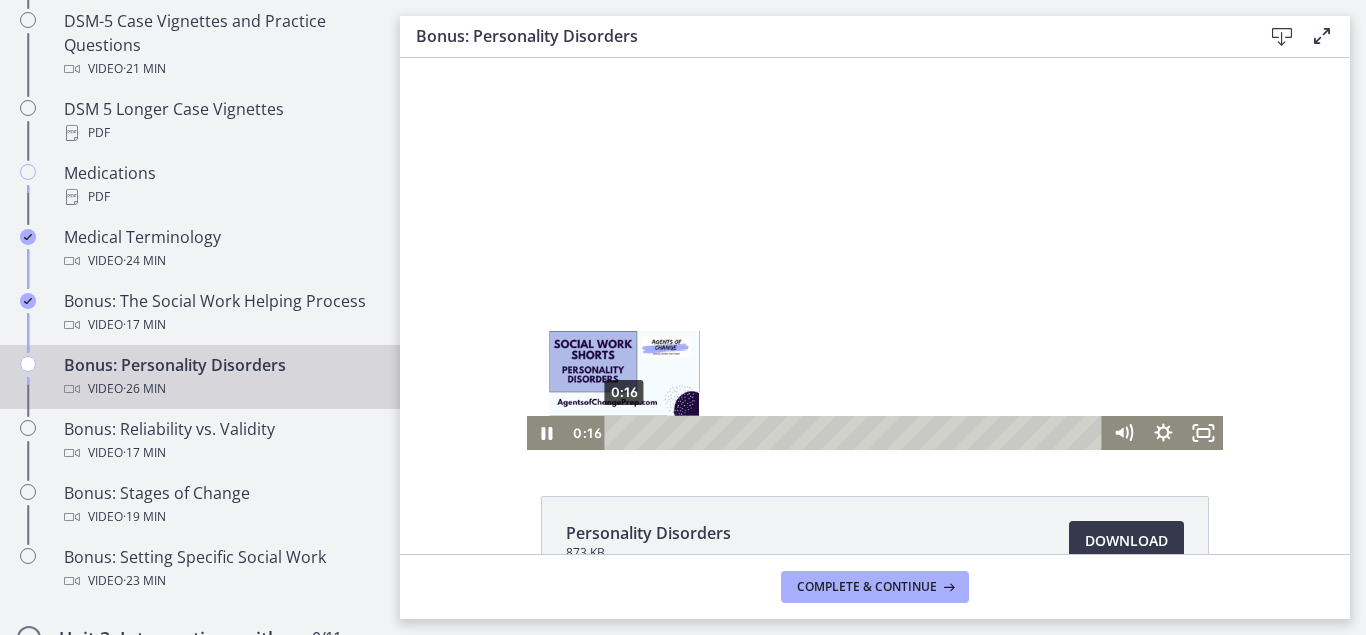 drag, startPoint x: 1060, startPoint y: 515, endPoint x: 619, endPoint y: 433, distance: 448.5588 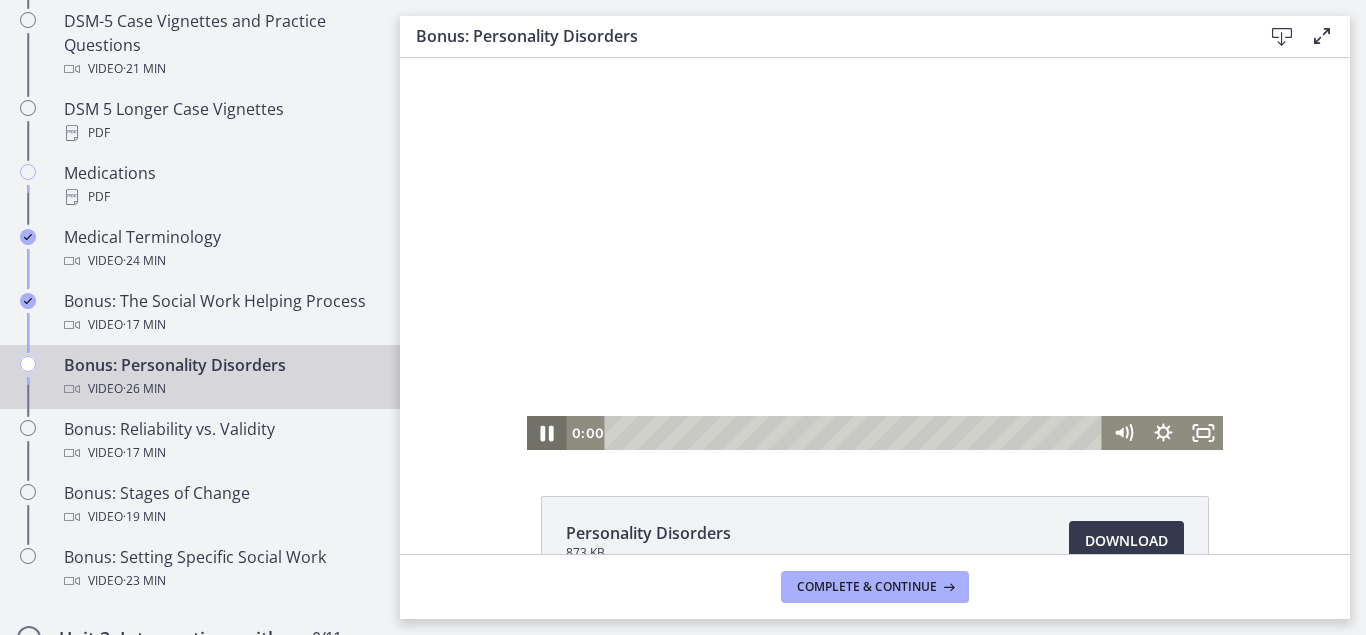 click 